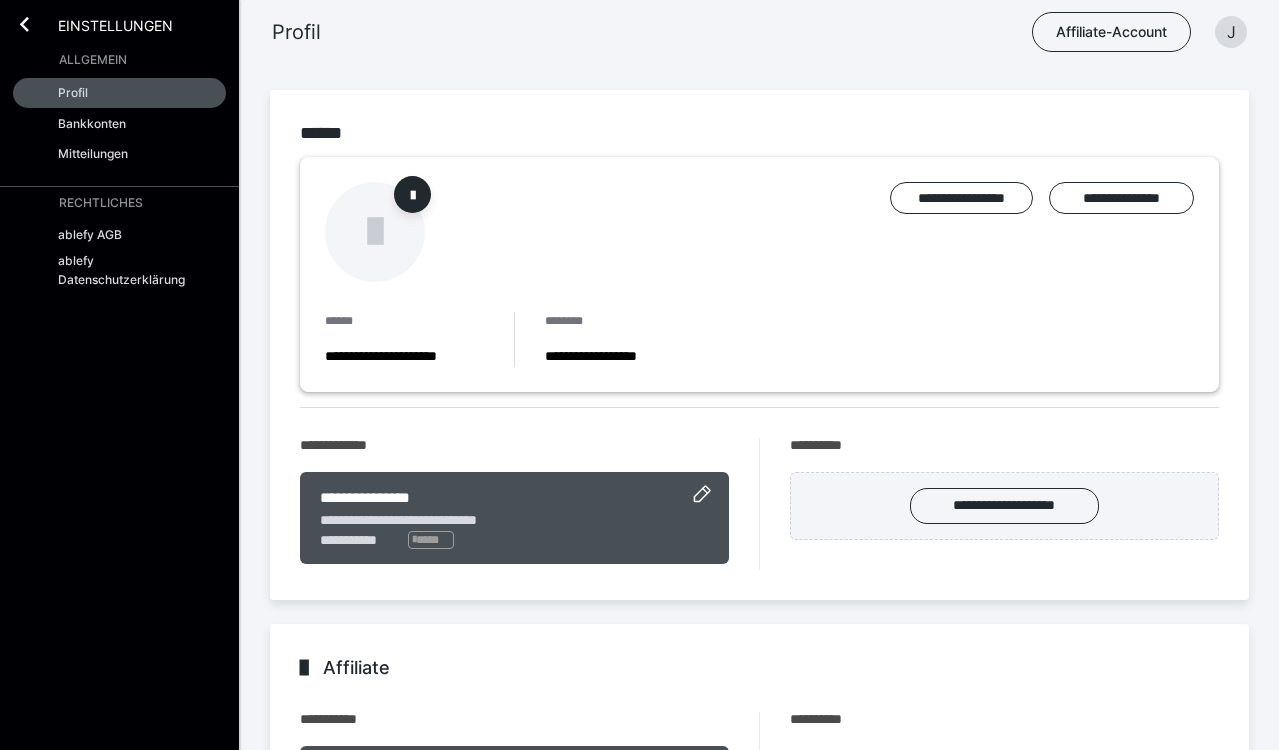 scroll, scrollTop: 80, scrollLeft: 0, axis: vertical 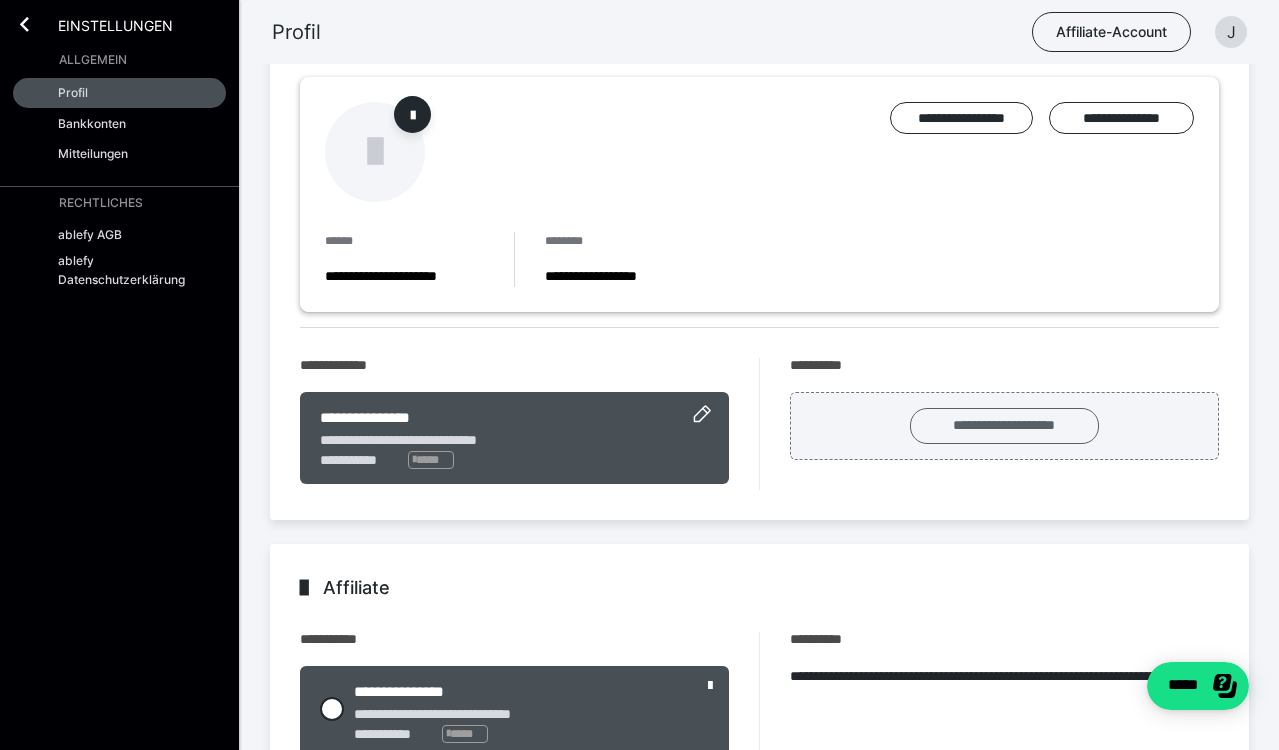 click on "**********" at bounding box center (1004, 426) 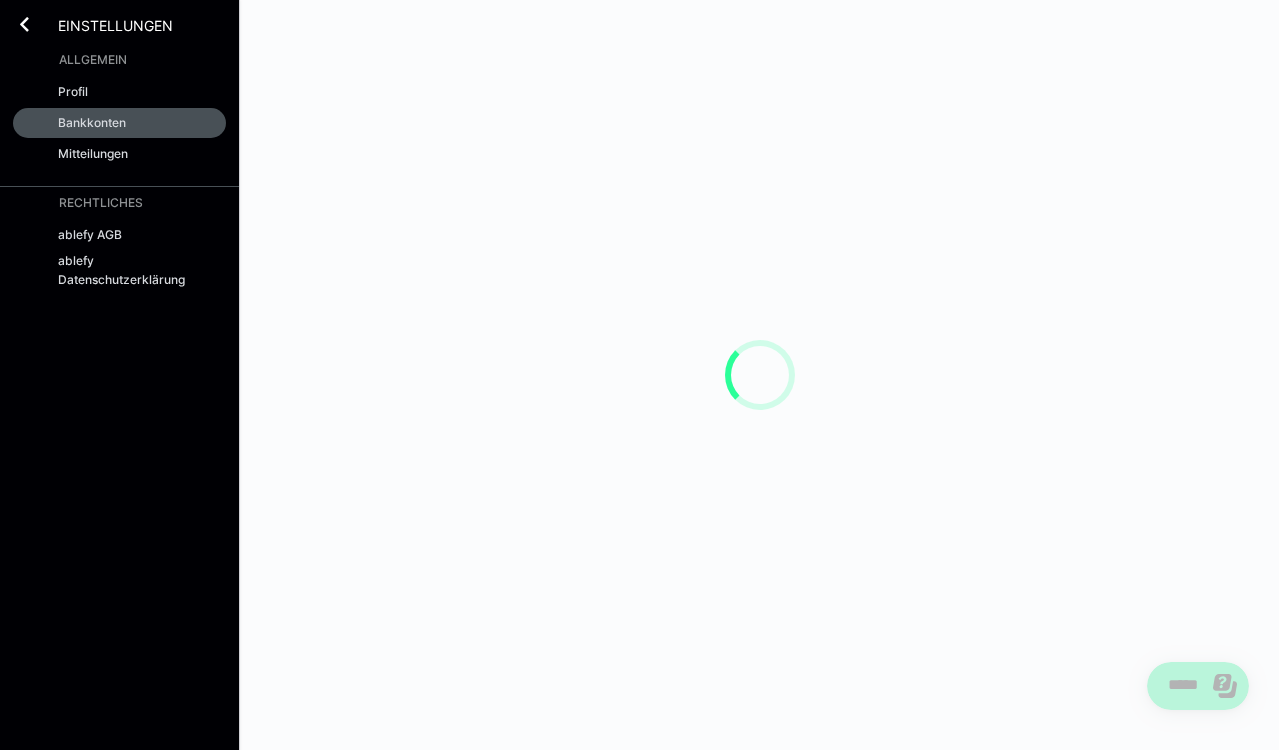 scroll, scrollTop: 0, scrollLeft: 0, axis: both 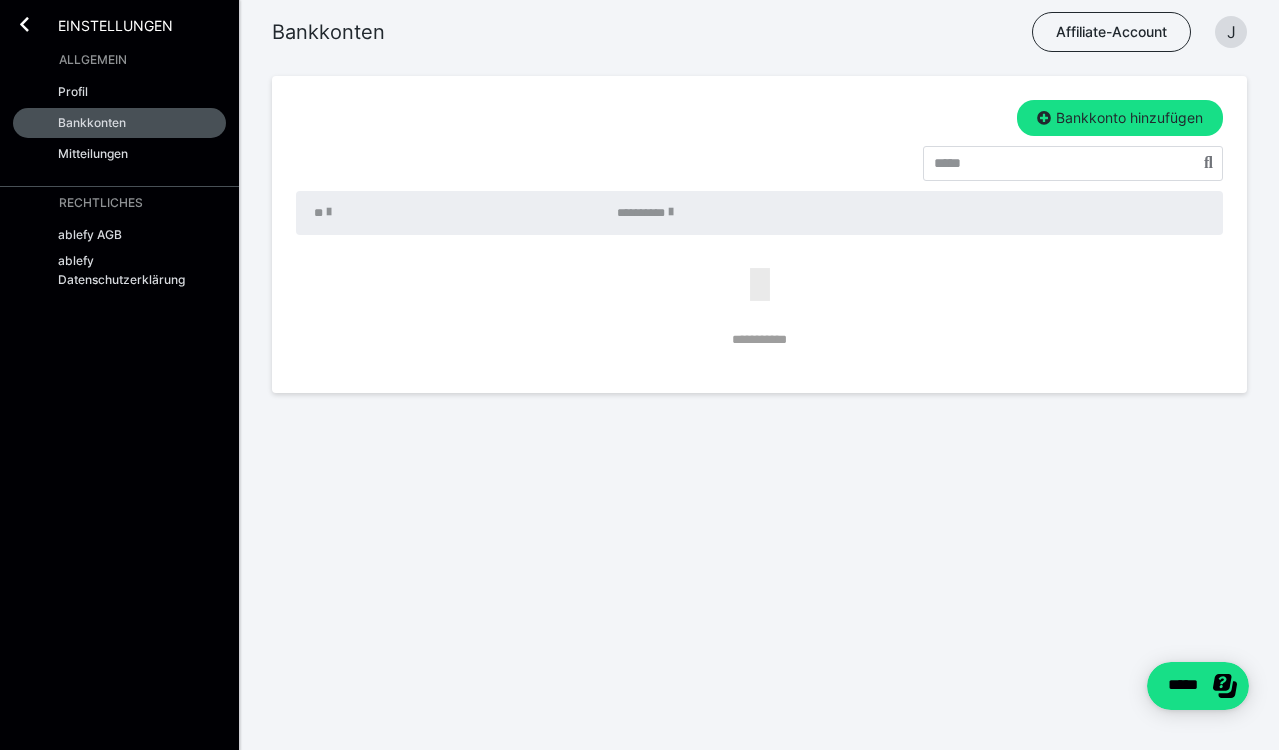 click on "**********" at bounding box center [759, 224] 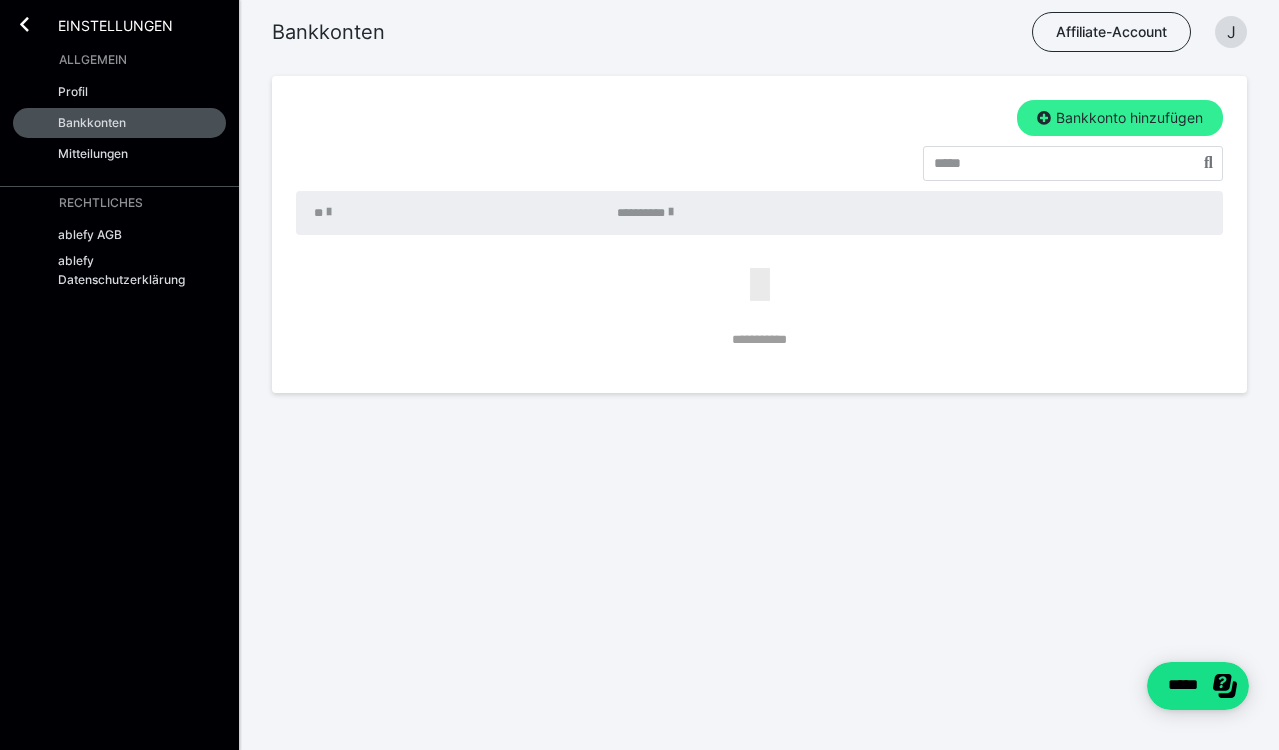 click on "Bankkonto hinzufügen" at bounding box center [1120, 118] 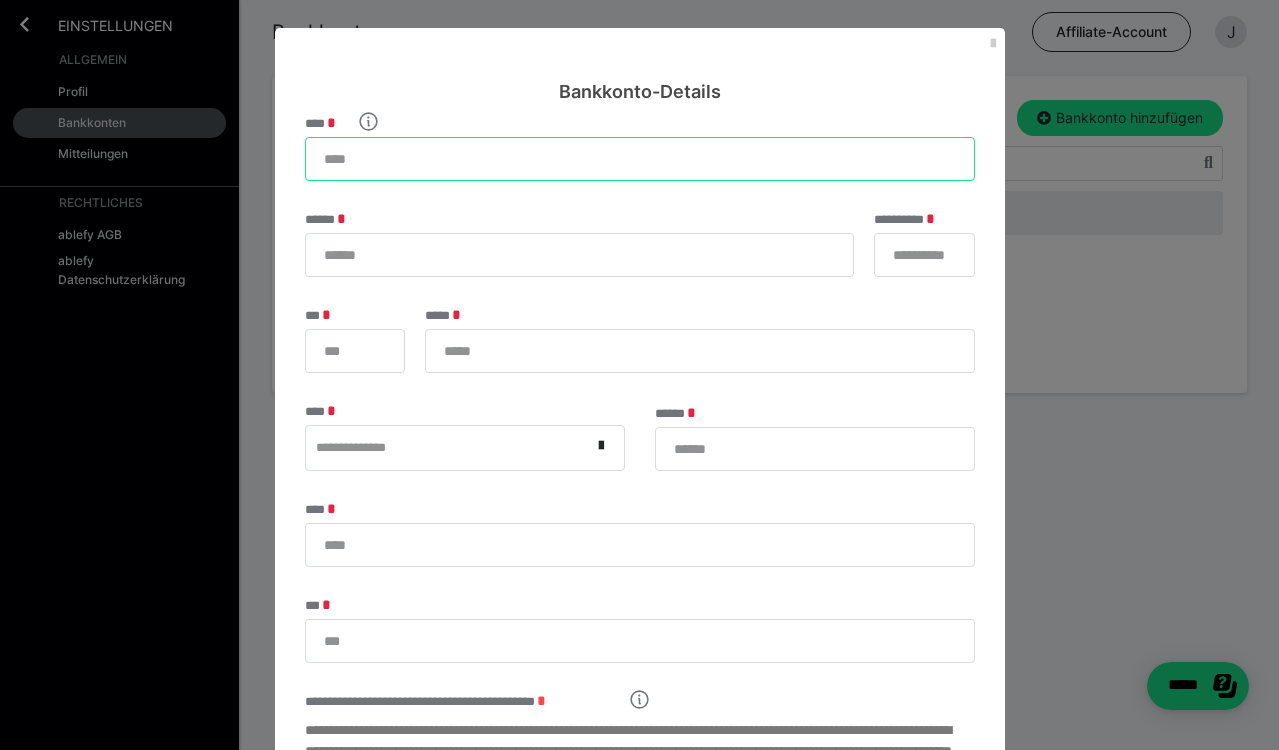click on "****" at bounding box center (640, 159) 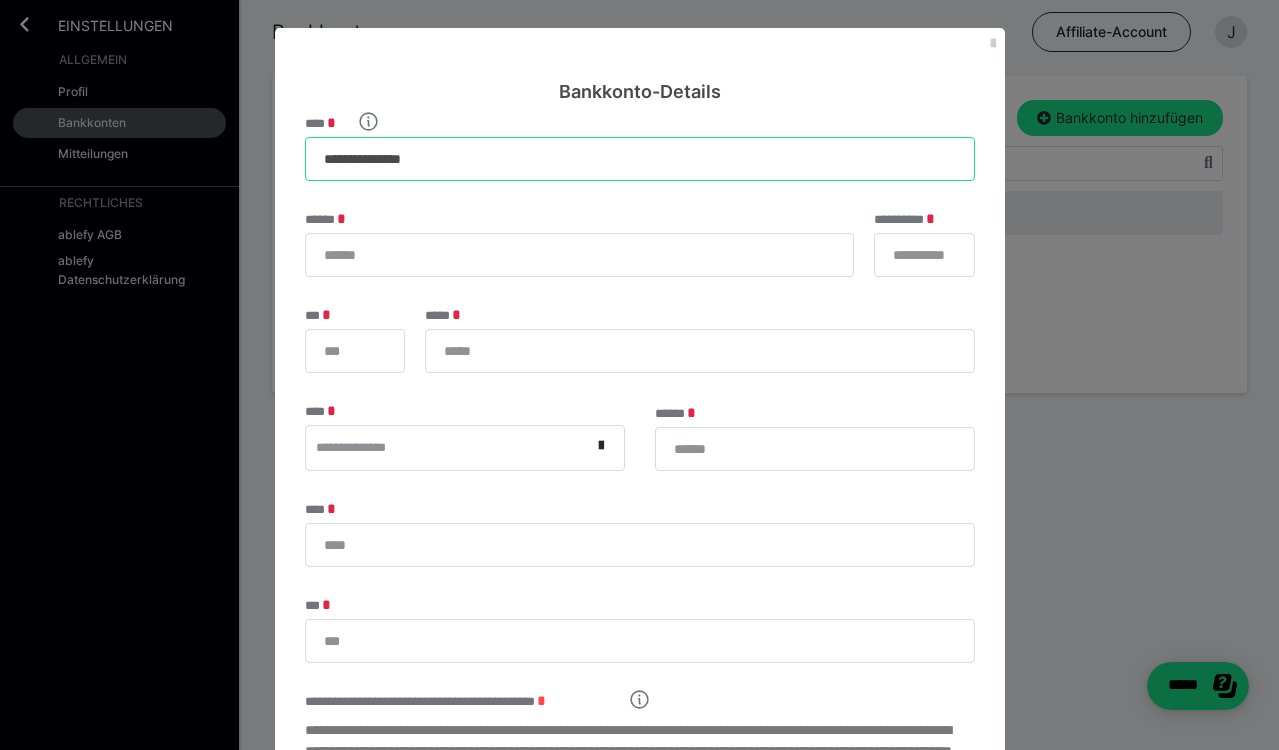 type on "**********" 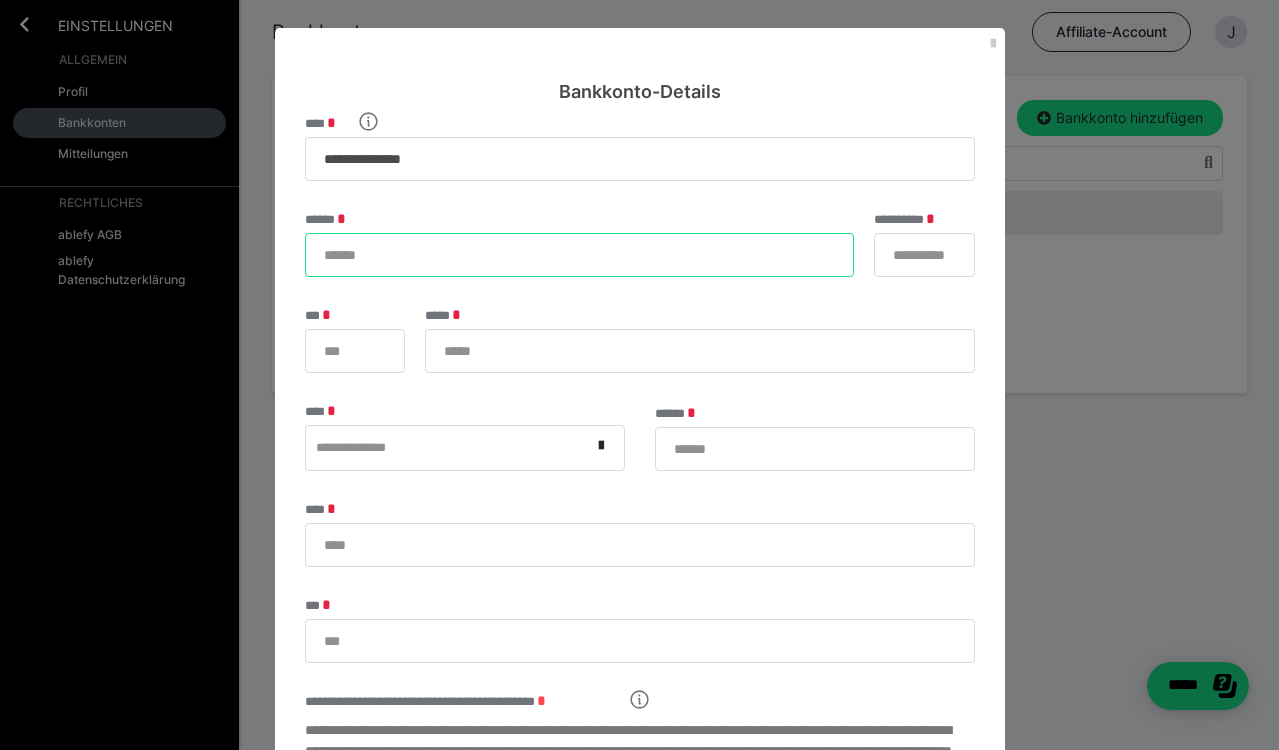 click on "******" at bounding box center (579, 255) 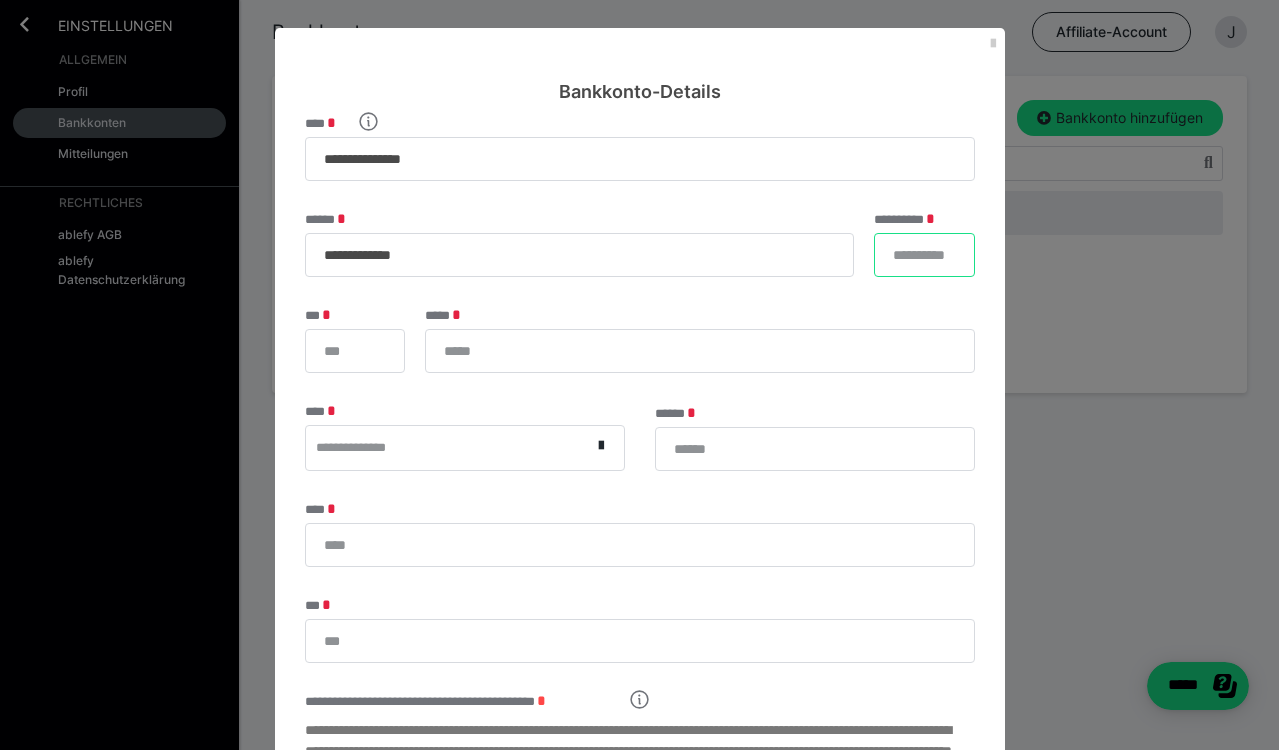 type on "**********" 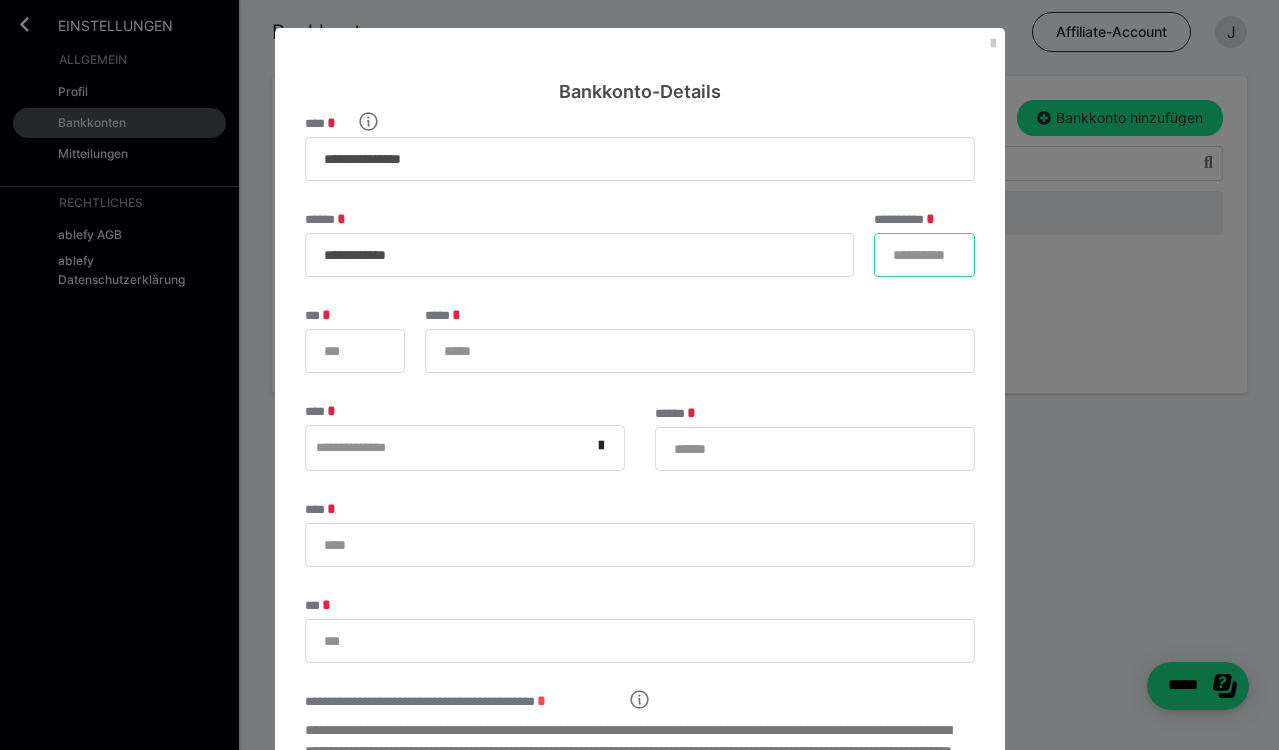click on "**********" at bounding box center (924, 255) 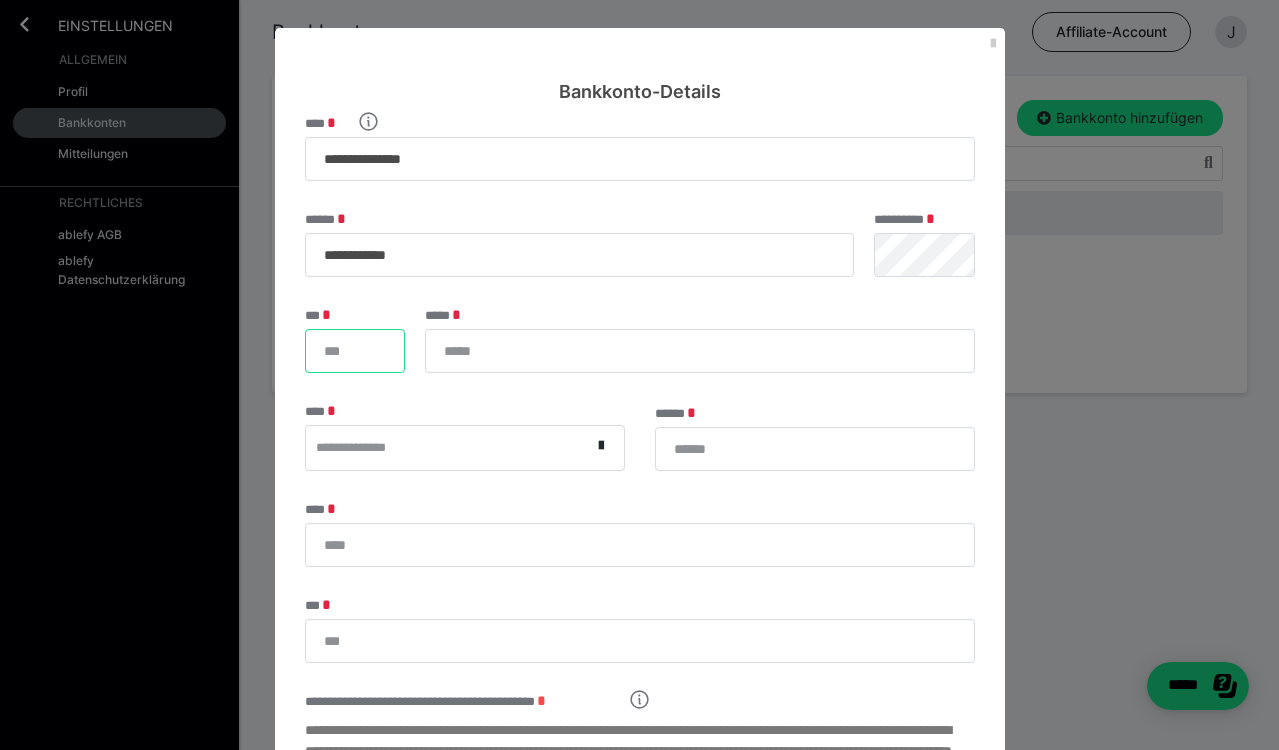 click on "***" at bounding box center [355, 351] 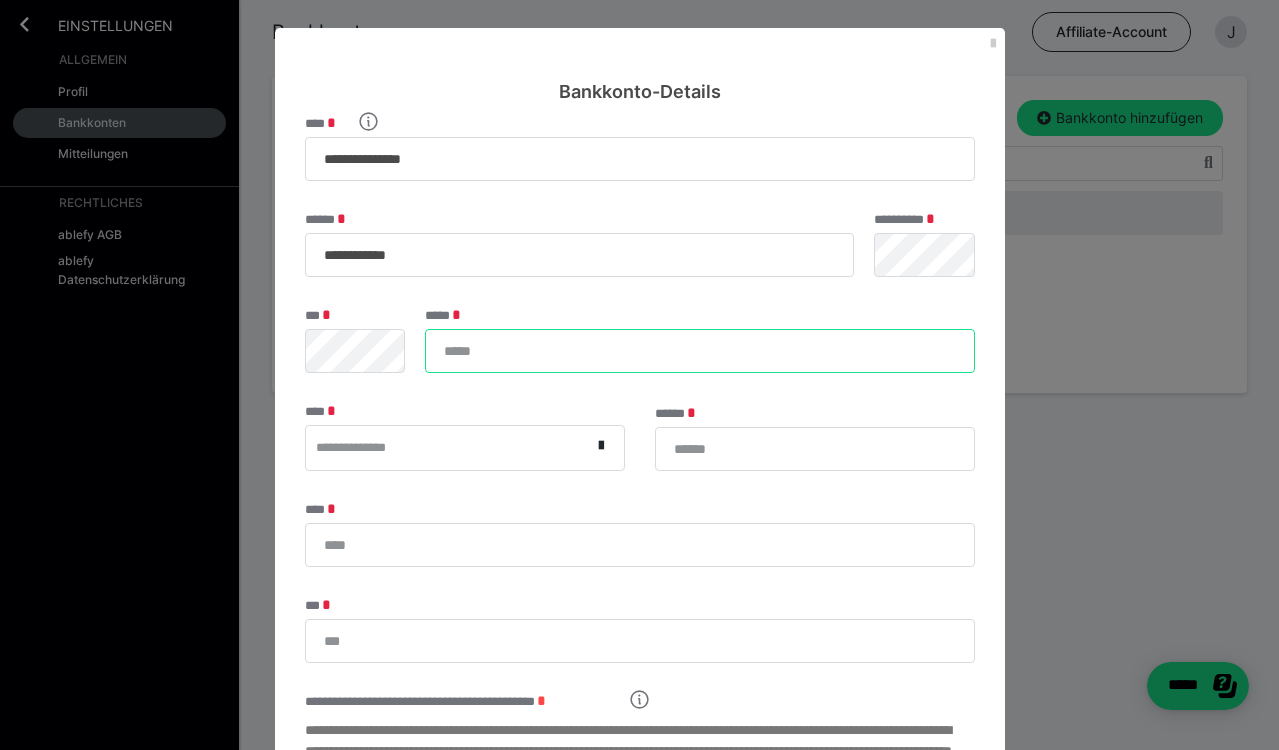 click on "*****" at bounding box center [699, 351] 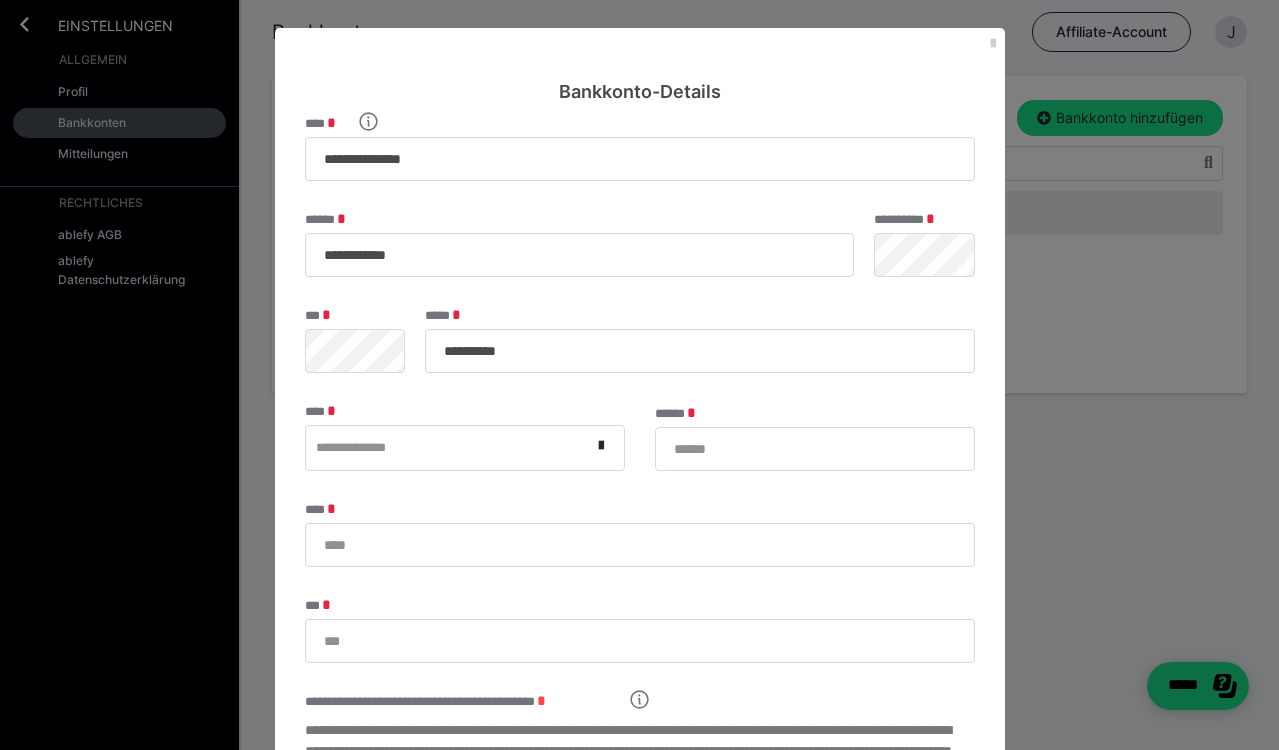 type on "*********" 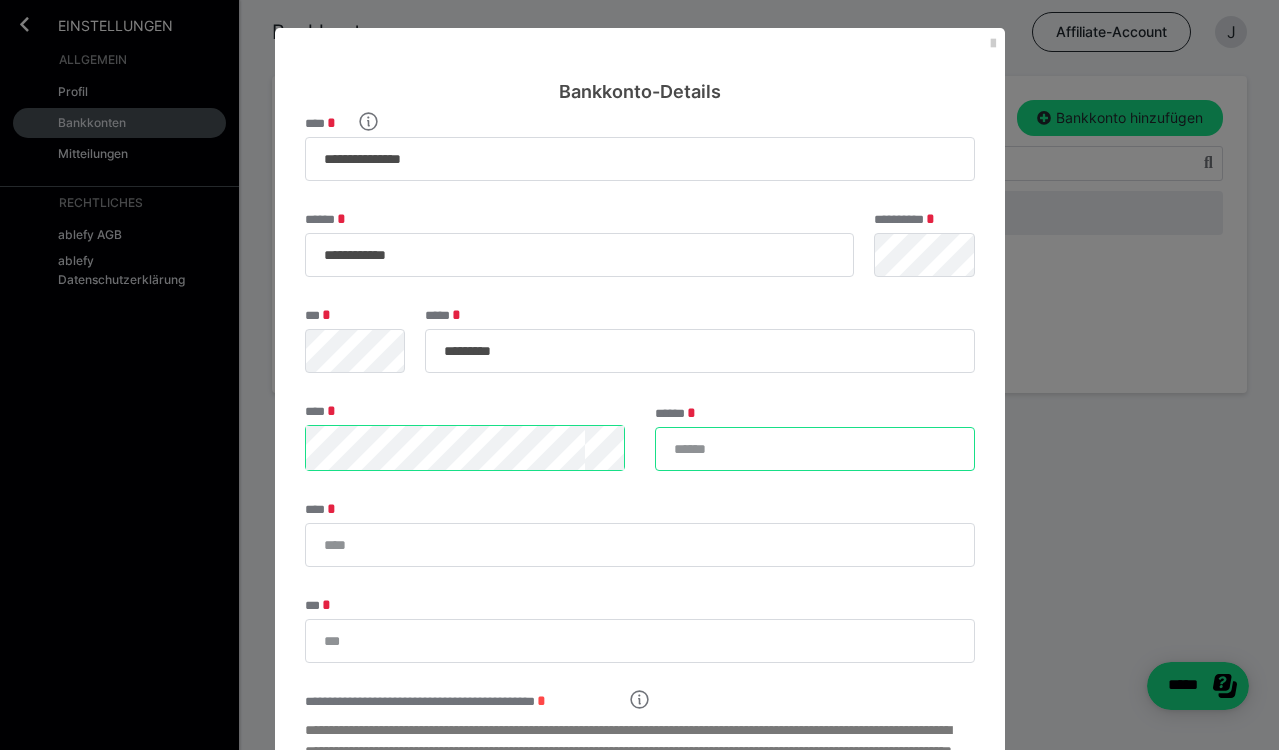 click on "******" at bounding box center [815, 449] 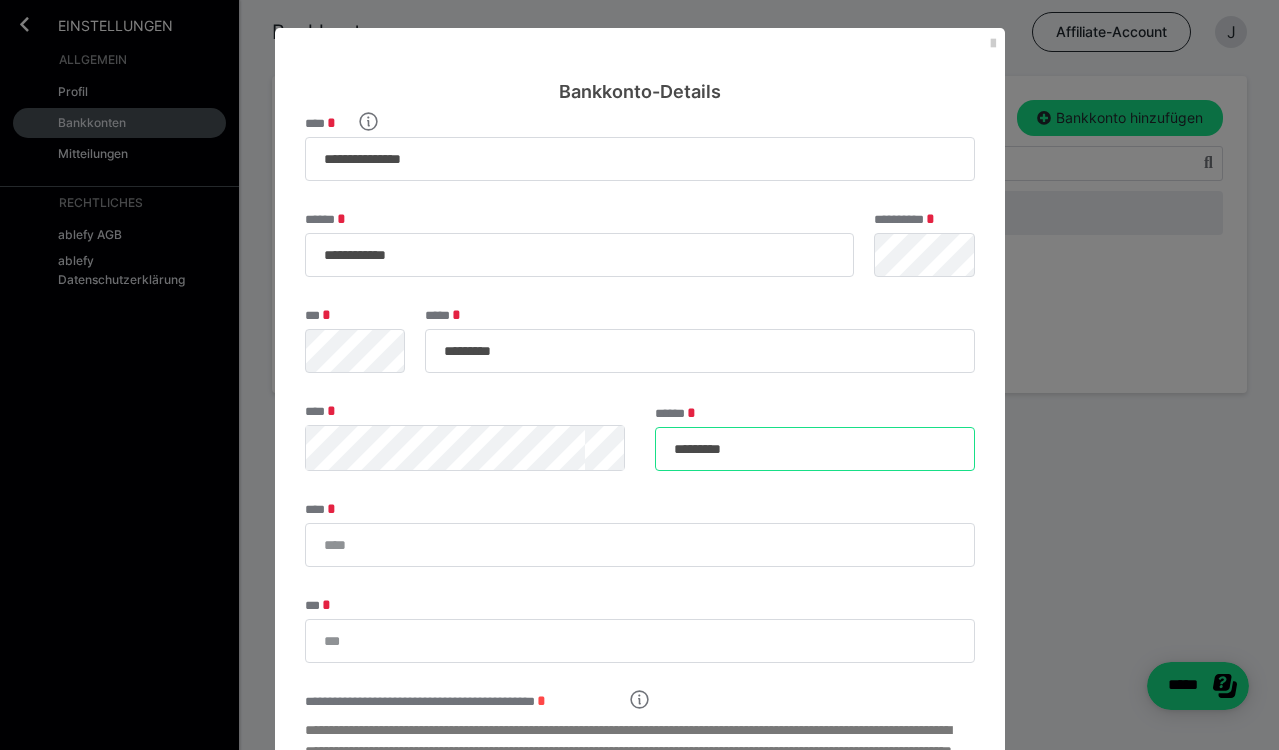 type on "*********" 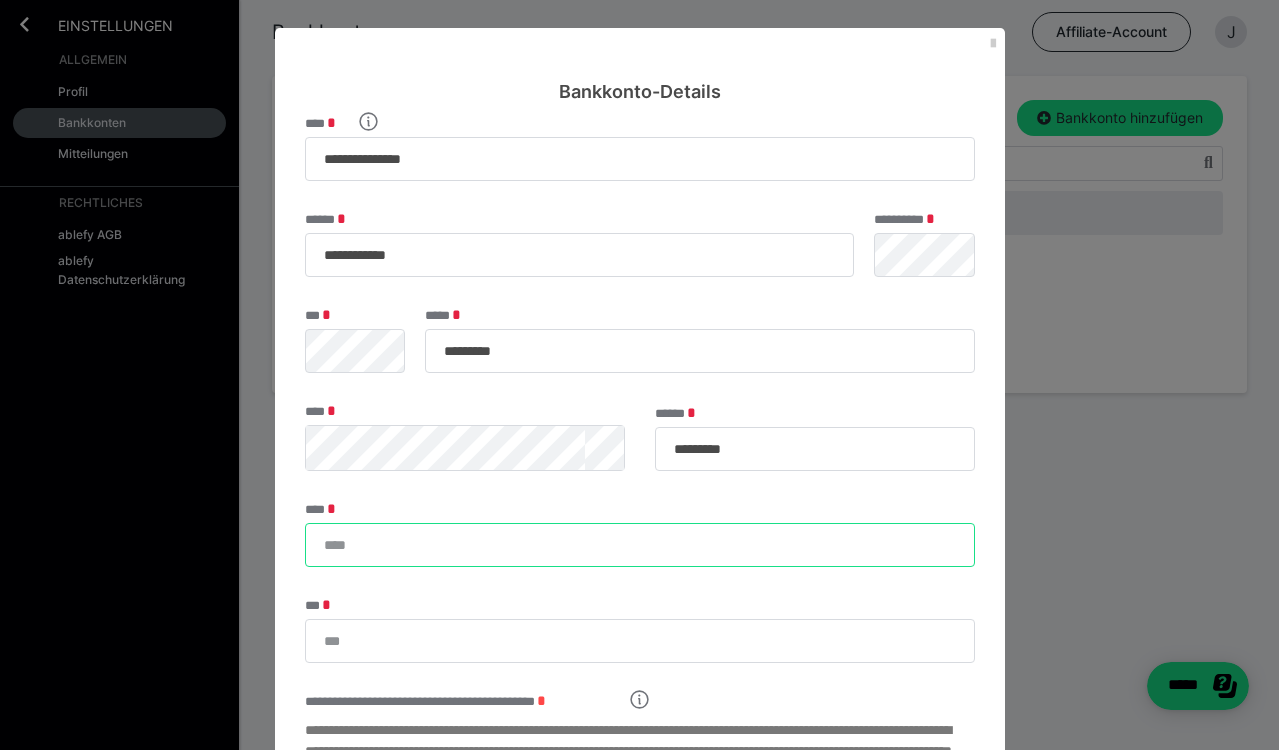 click on "****" at bounding box center (640, 545) 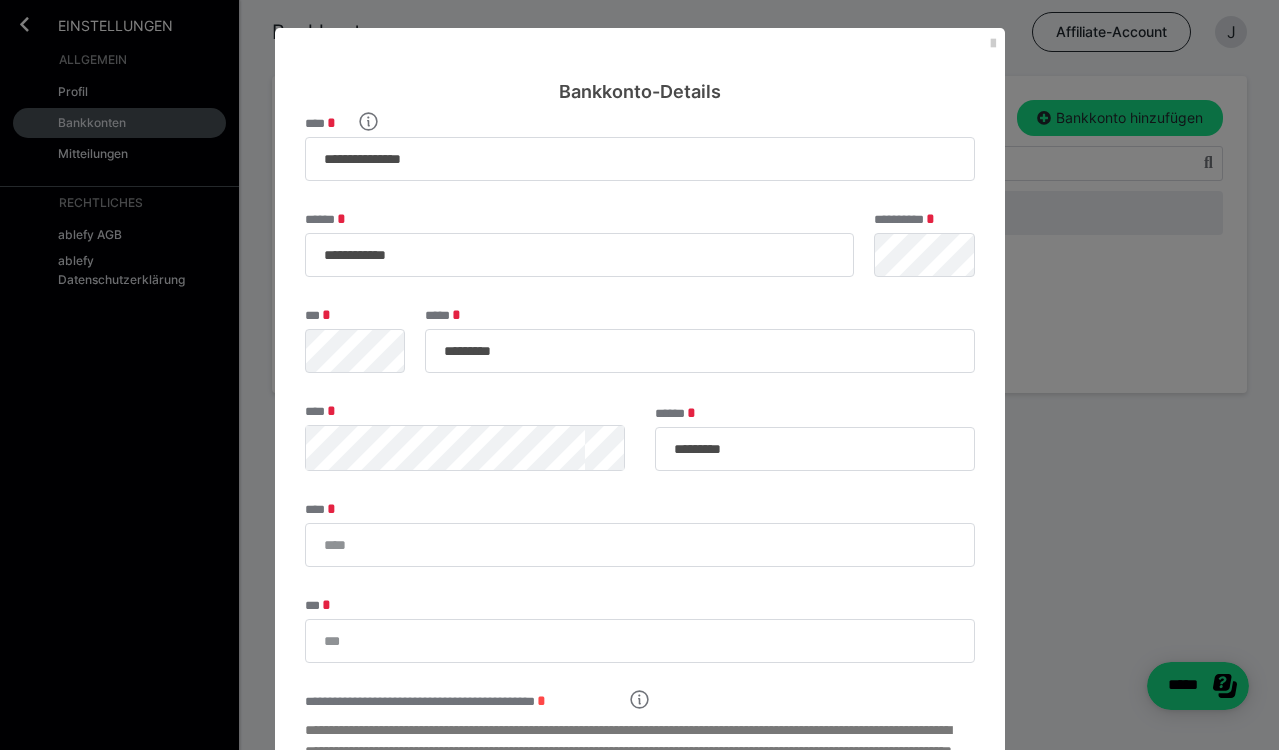 click on "****" at bounding box center (640, 534) 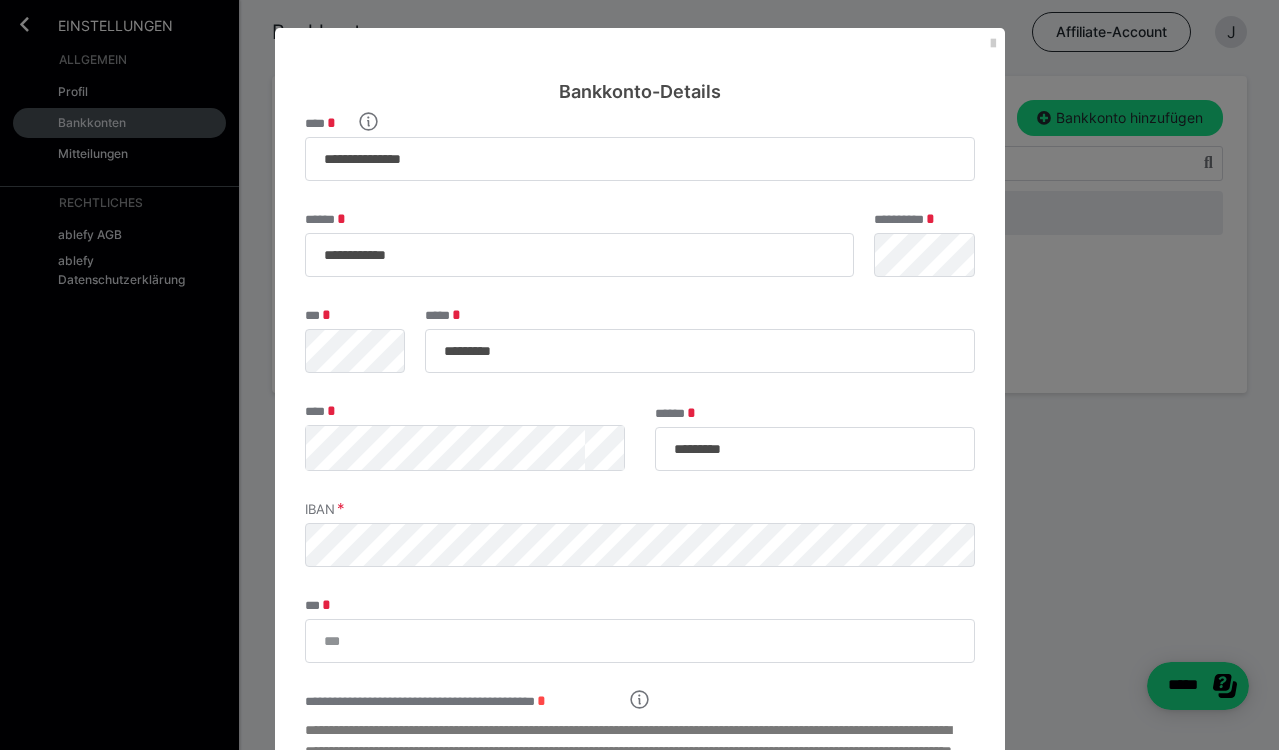 click on "**********" at bounding box center (640, 543) 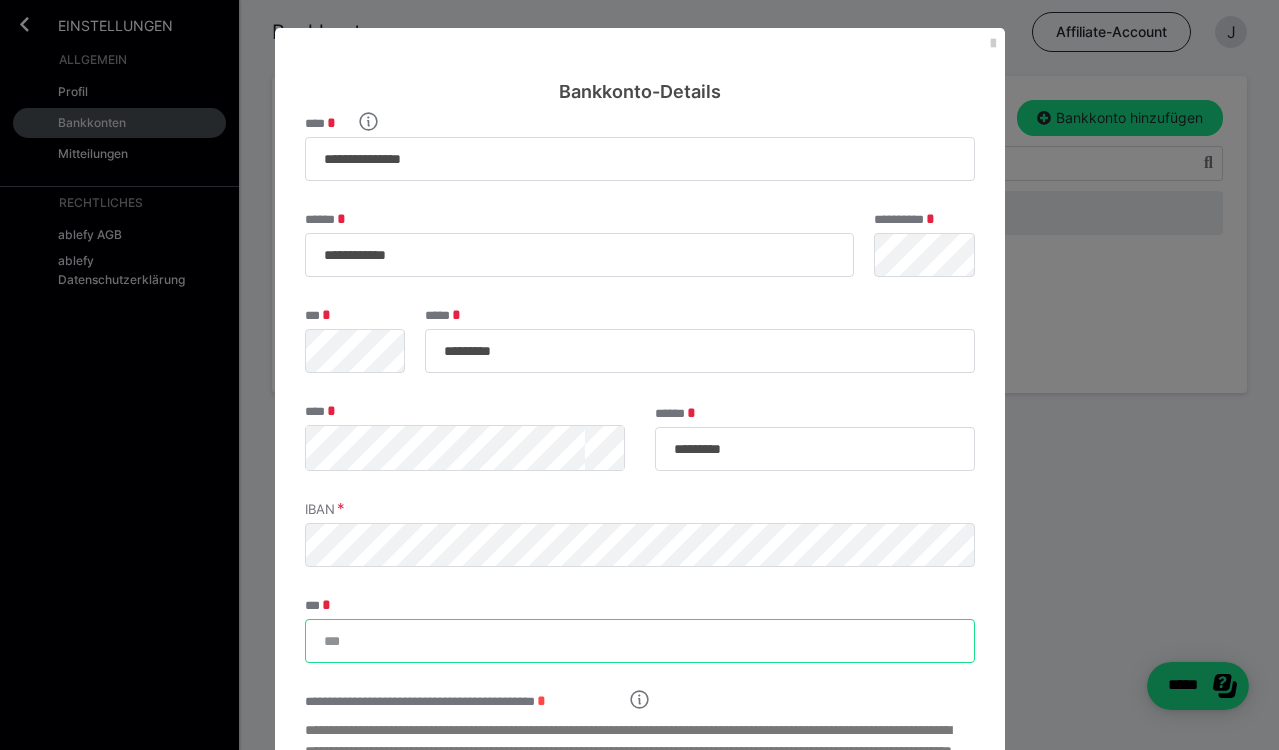 click on "***" at bounding box center (640, 641) 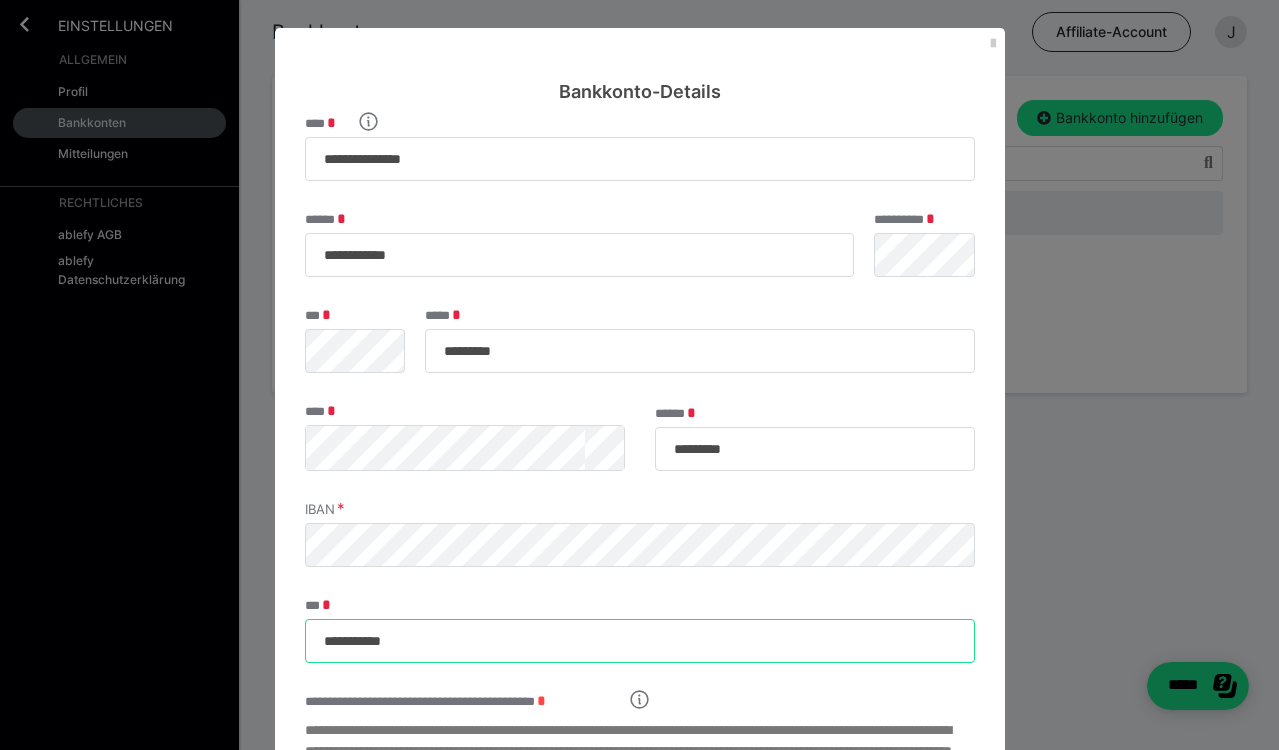 type on "**********" 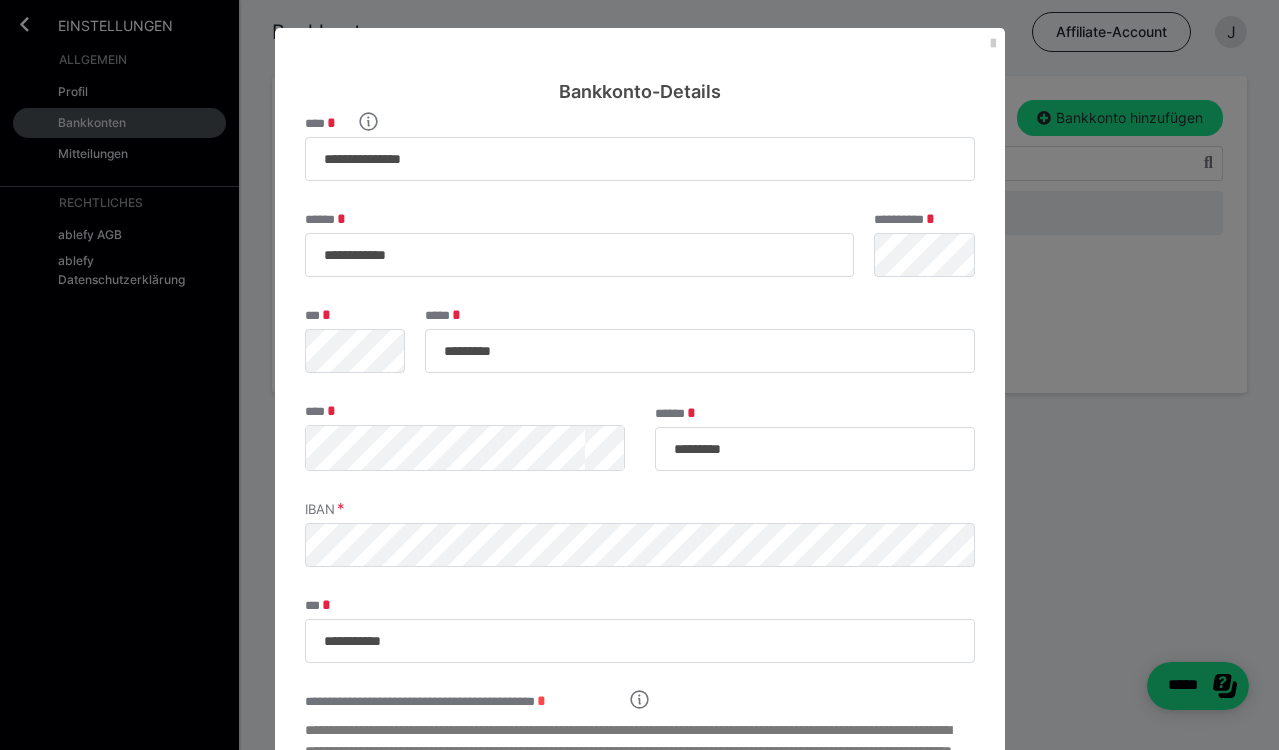 click on "**********" at bounding box center [640, 543] 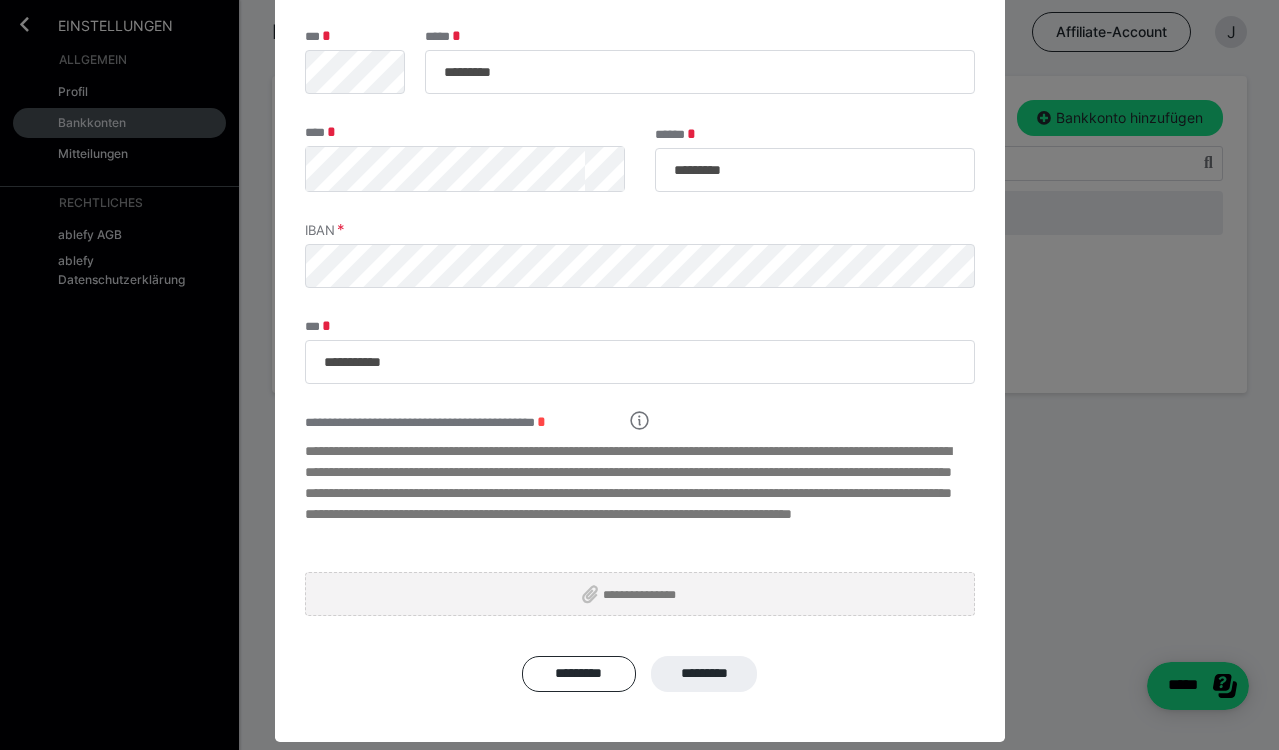 scroll, scrollTop: 280, scrollLeft: 0, axis: vertical 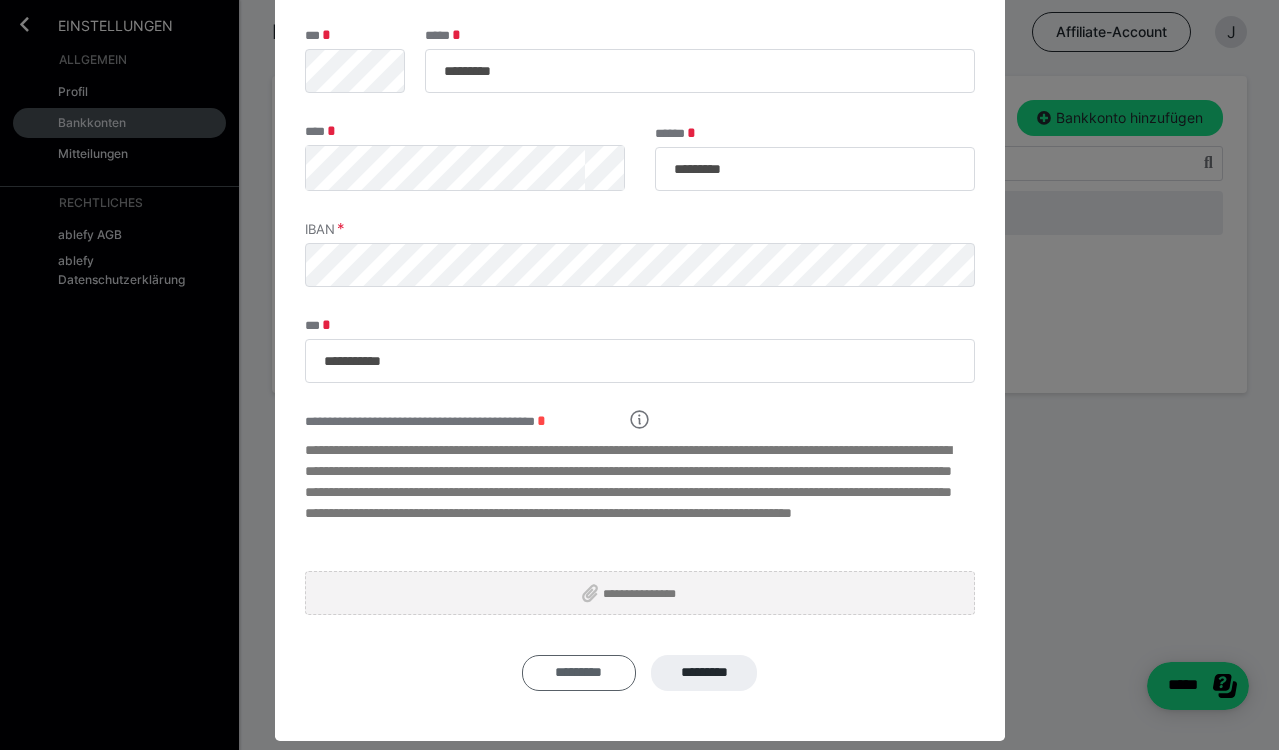 click on "*********" at bounding box center (579, 673) 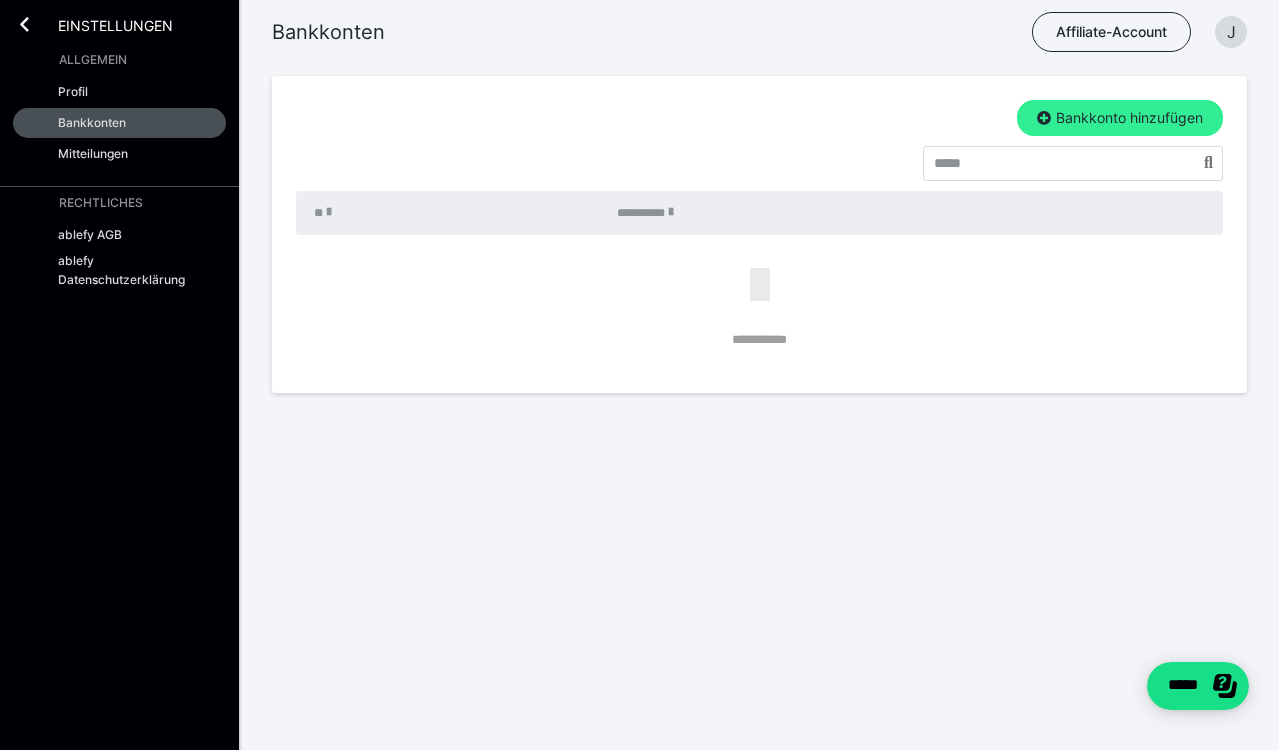 click on "Bankkonto hinzufügen" at bounding box center [1120, 118] 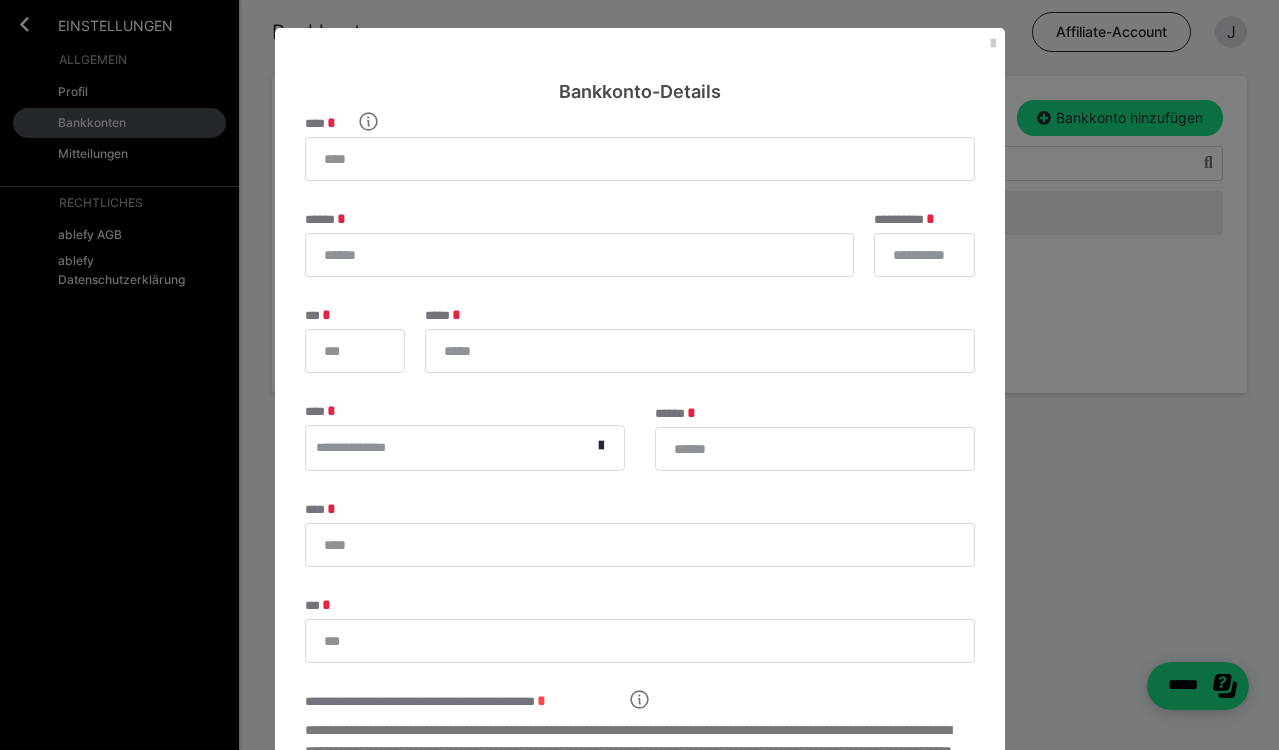 click on "**********" at bounding box center [640, 543] 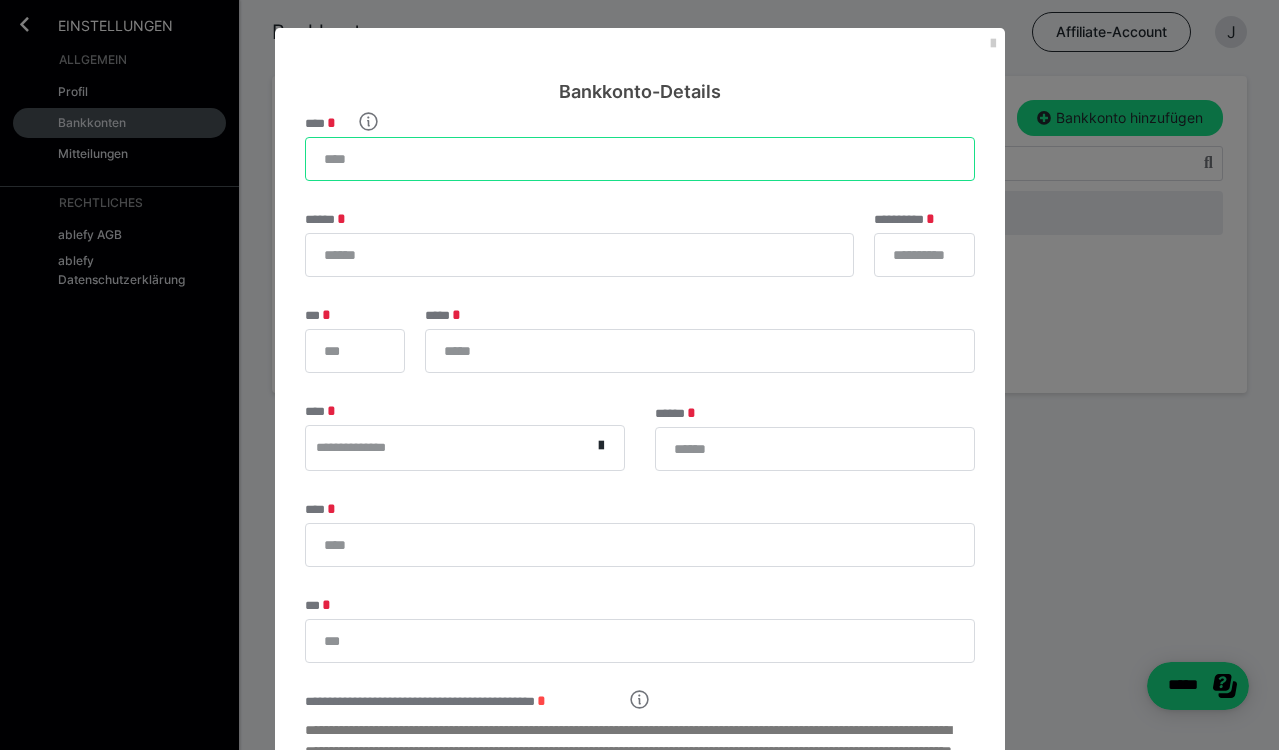 click on "****" at bounding box center (640, 159) 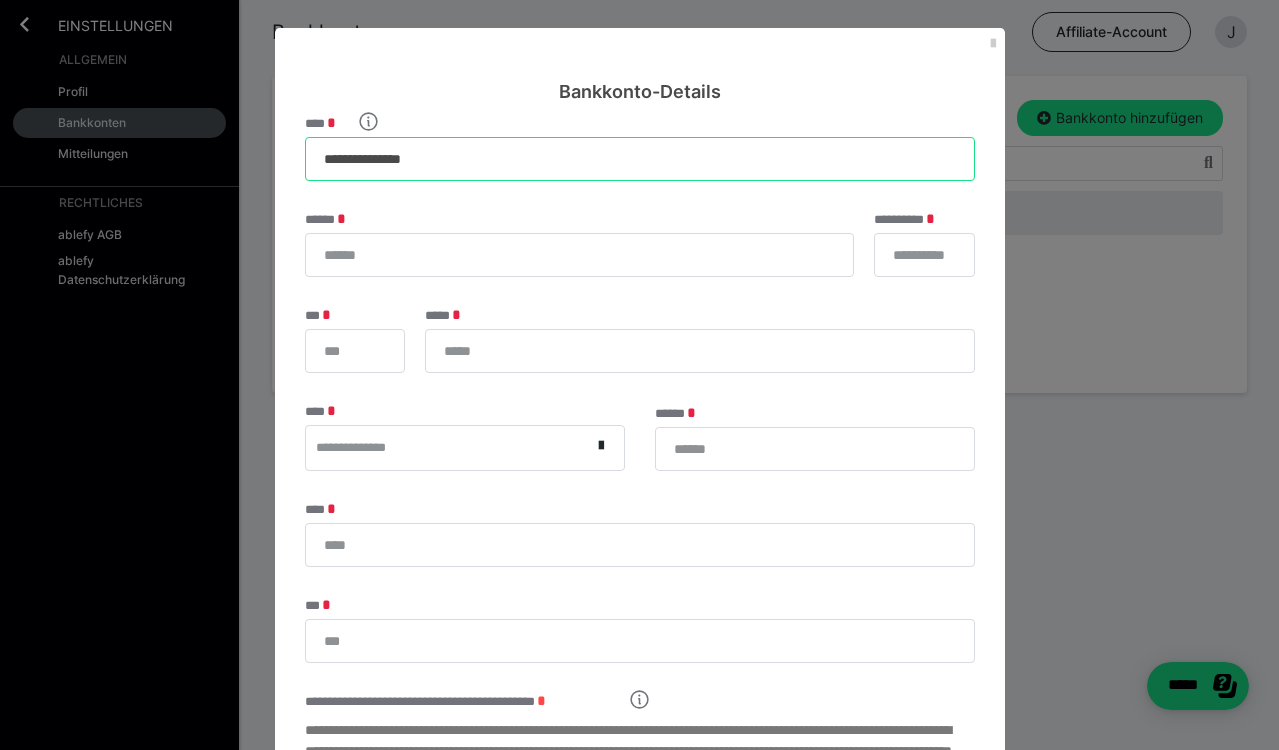 type on "**********" 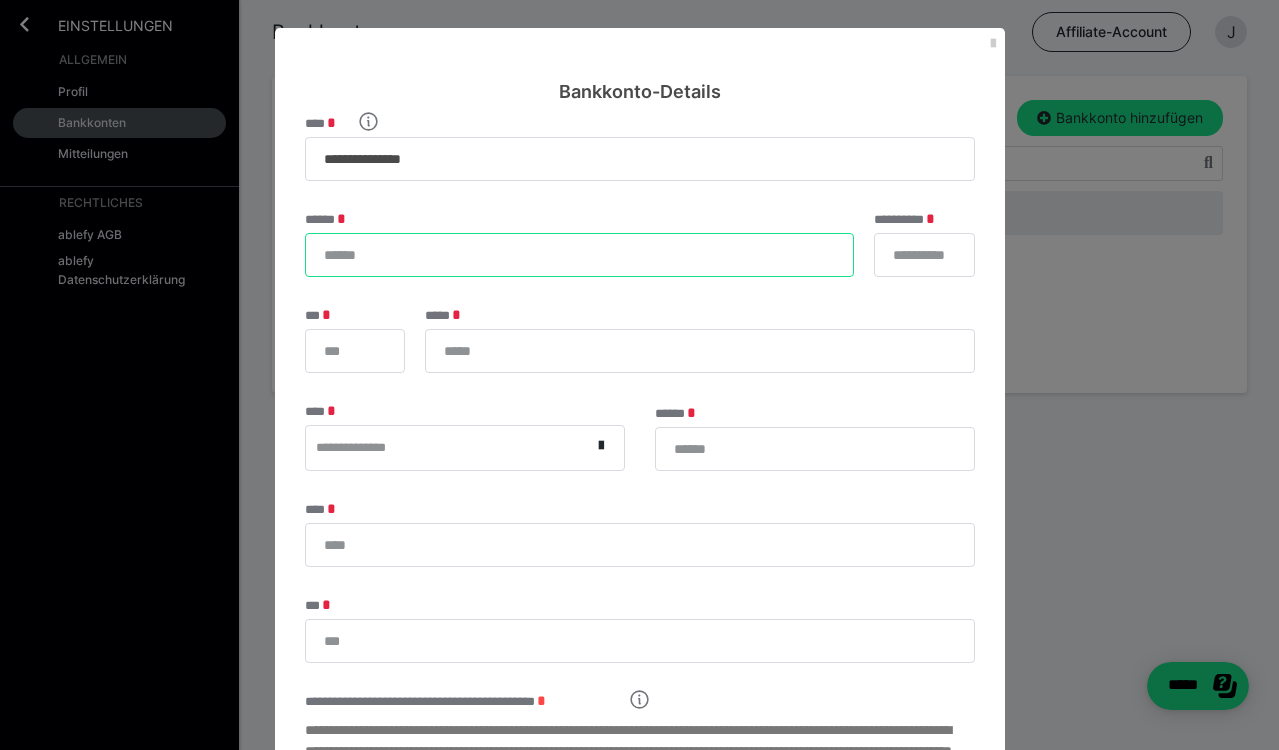 click on "******" at bounding box center (579, 255) 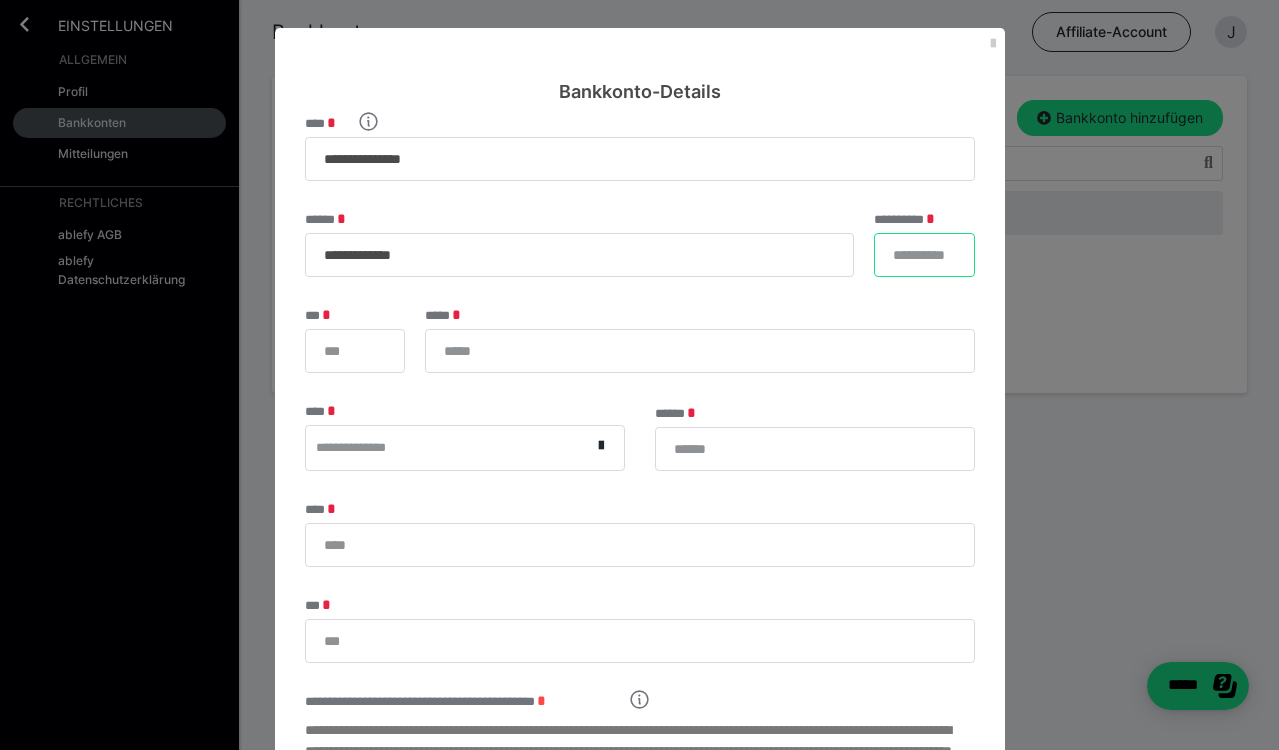 type on "**********" 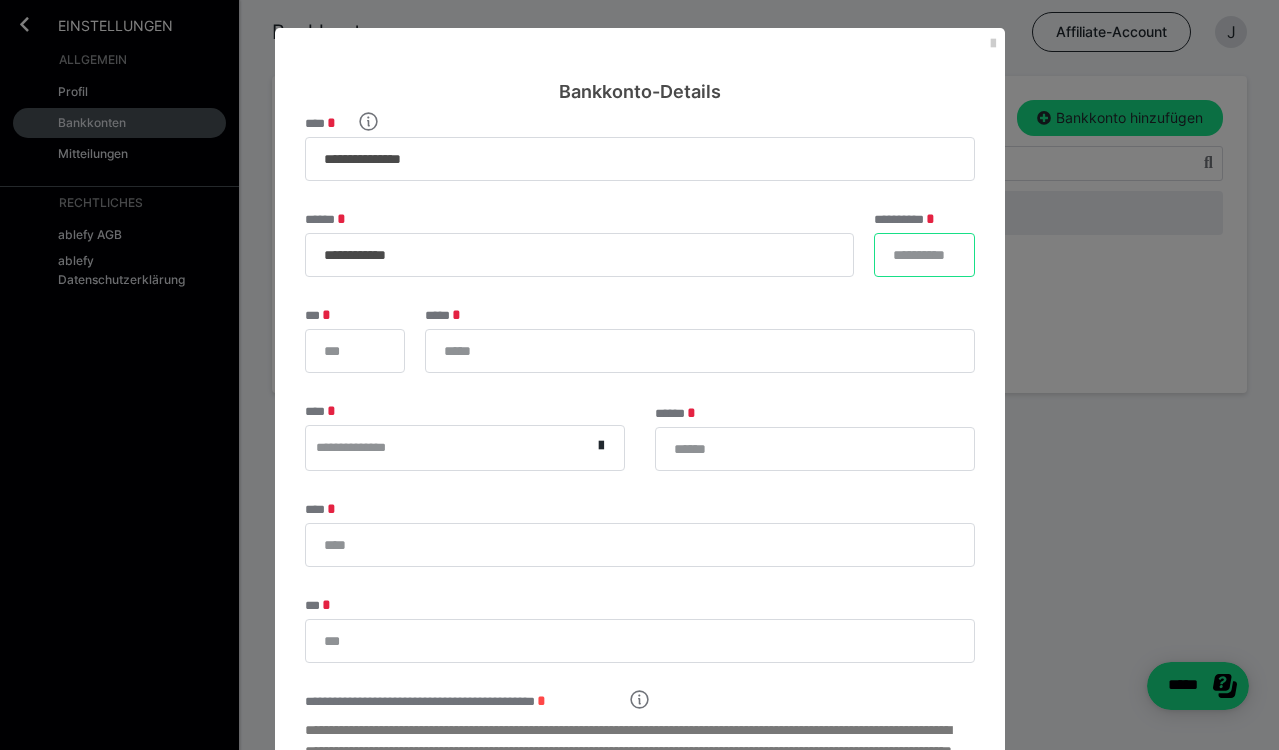 click on "**********" at bounding box center [924, 255] 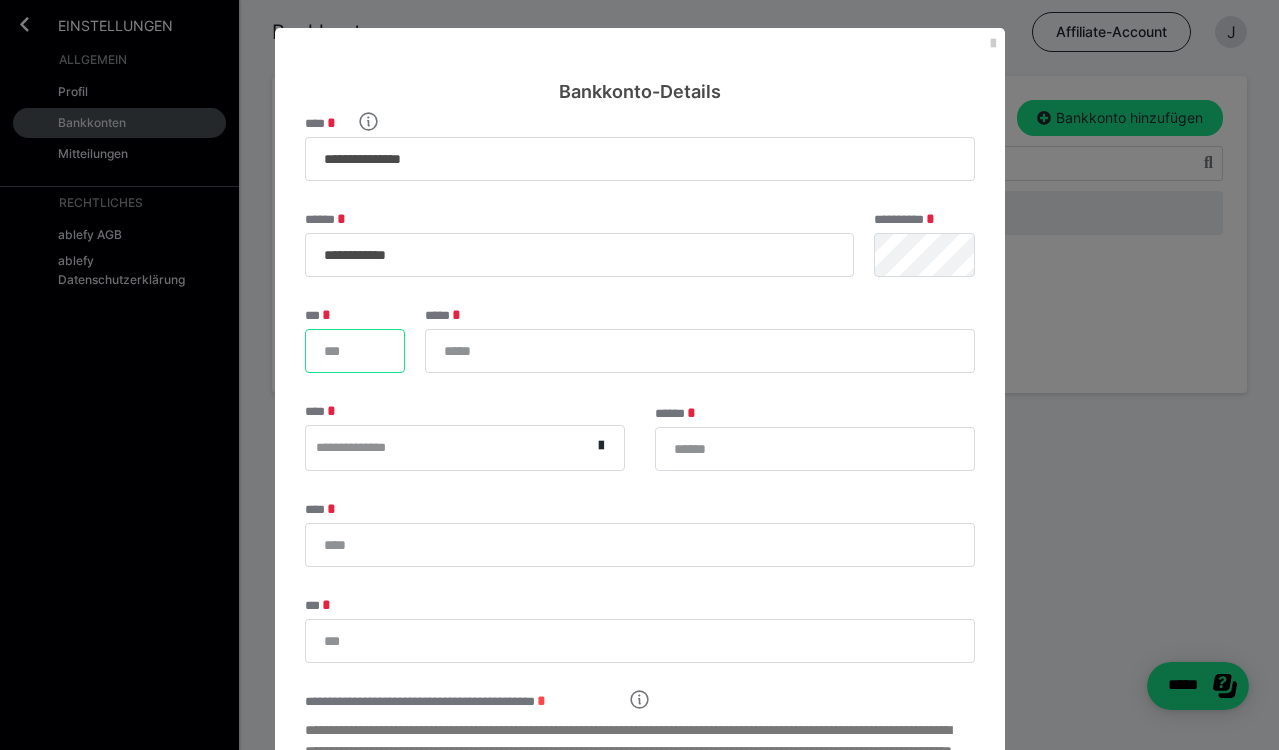 click on "***" at bounding box center (355, 351) 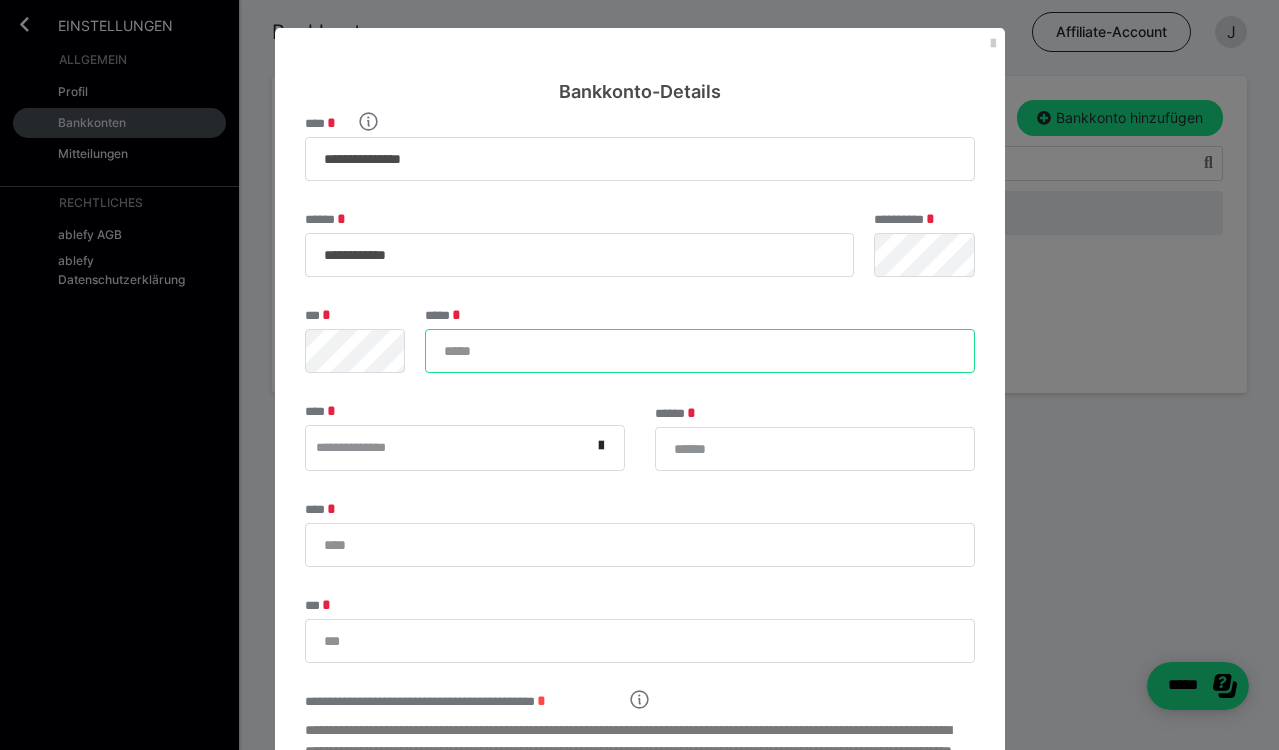 click on "*****" at bounding box center [699, 351] 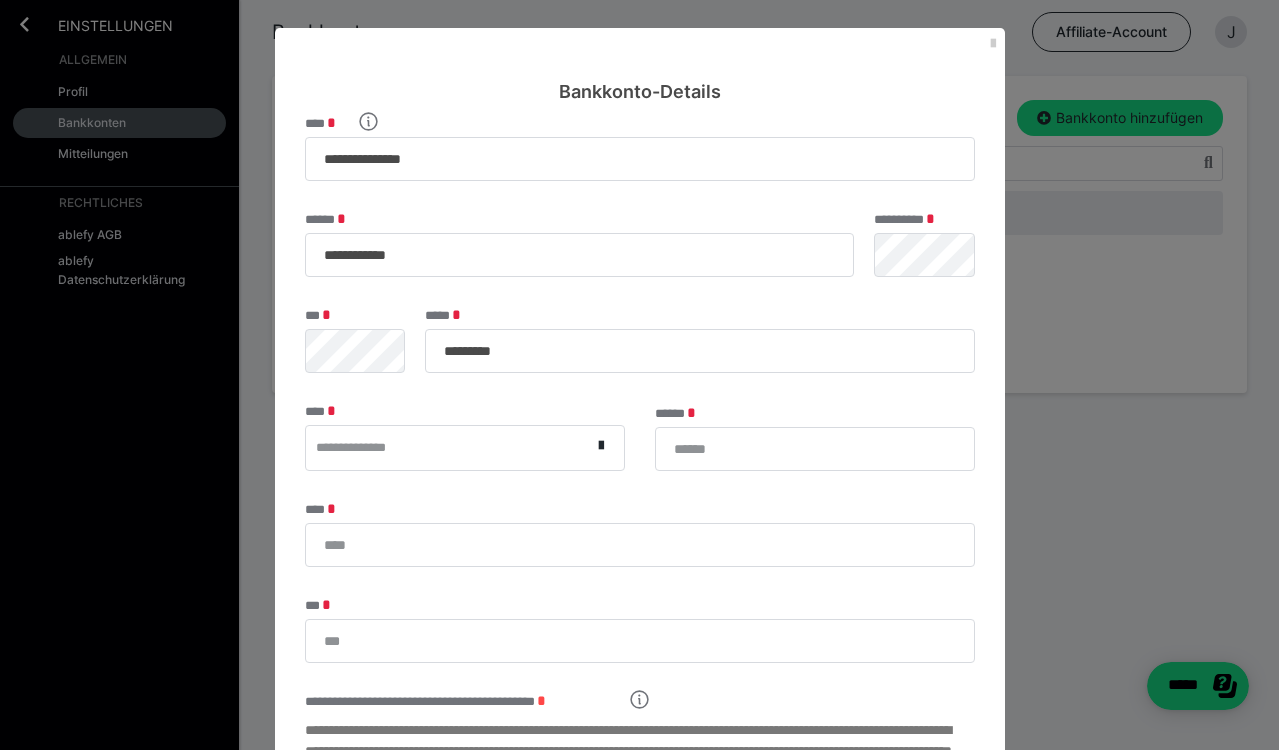 type on "*********" 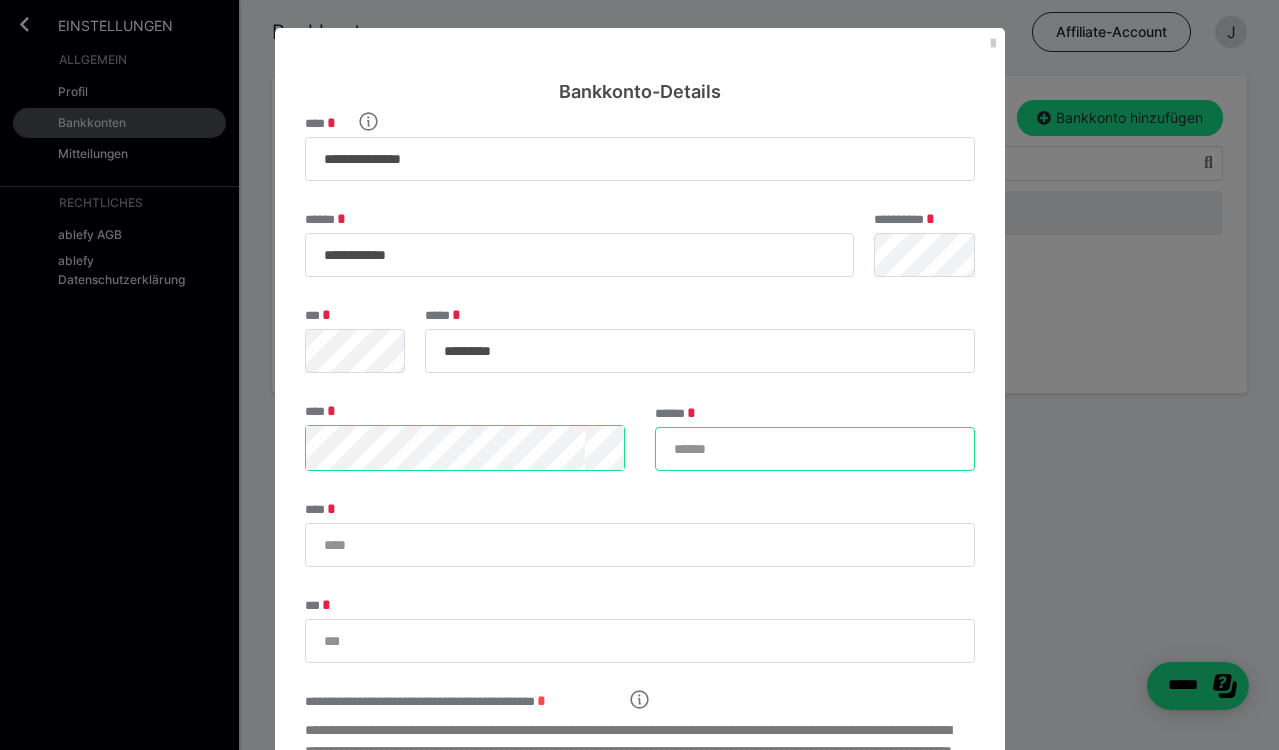 click on "******" at bounding box center [815, 449] 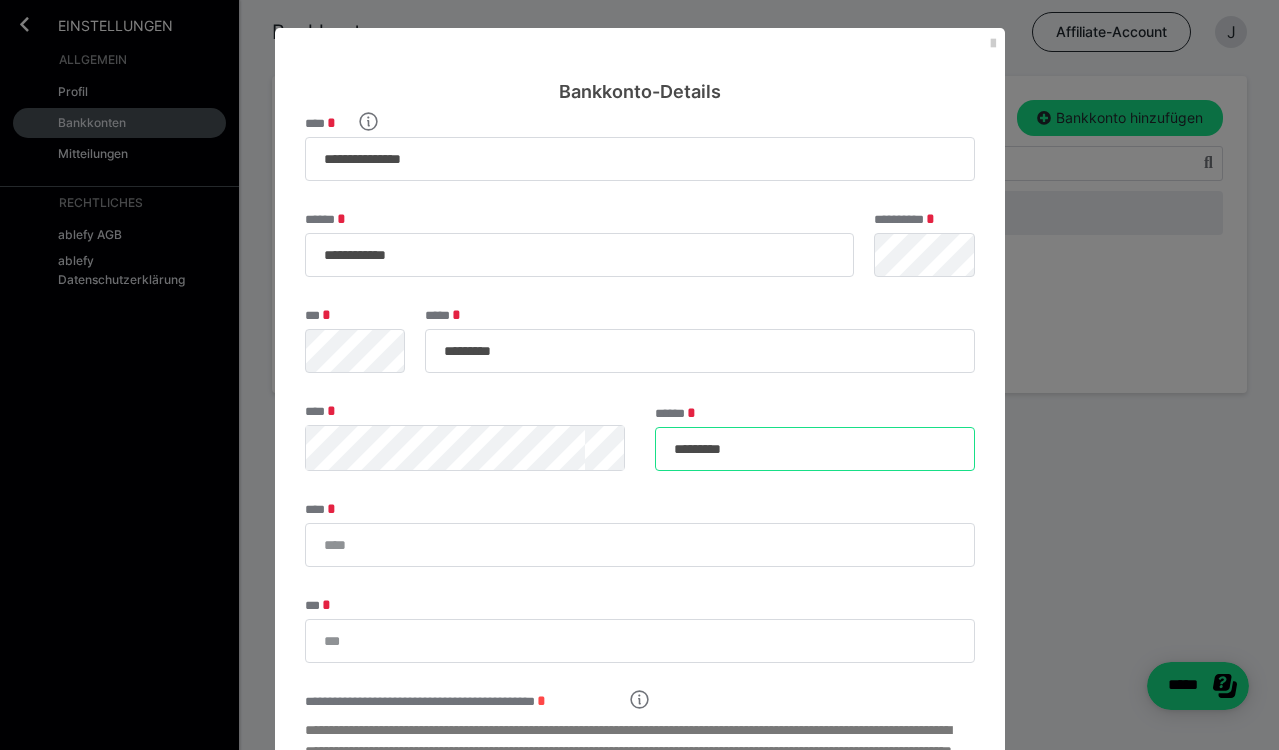 type on "*********" 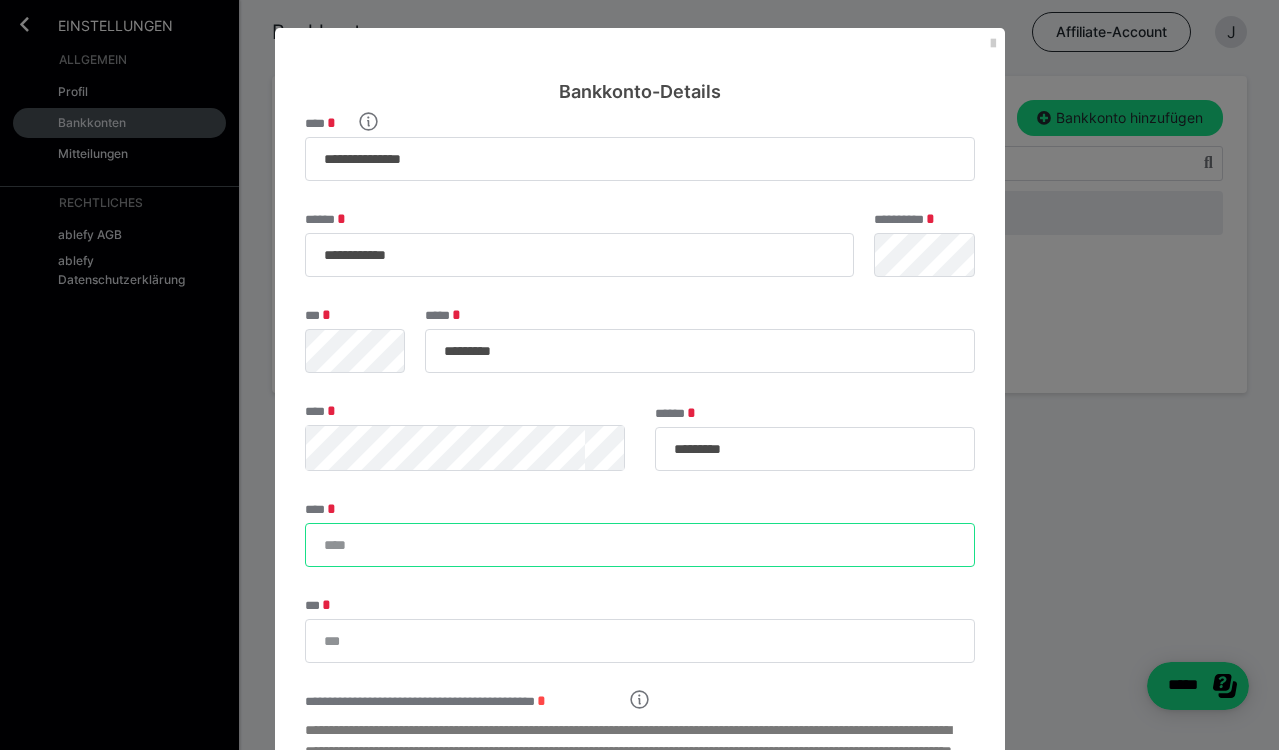 click on "****" at bounding box center [640, 545] 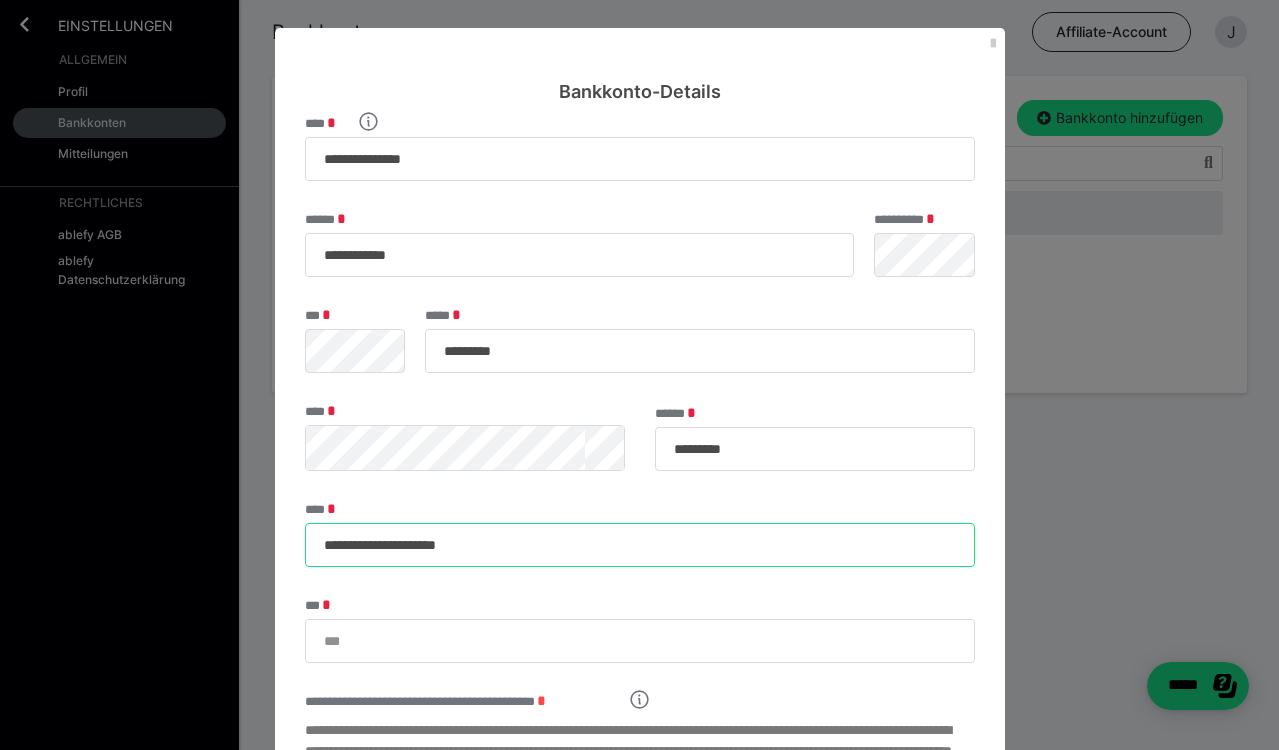 type on "**********" 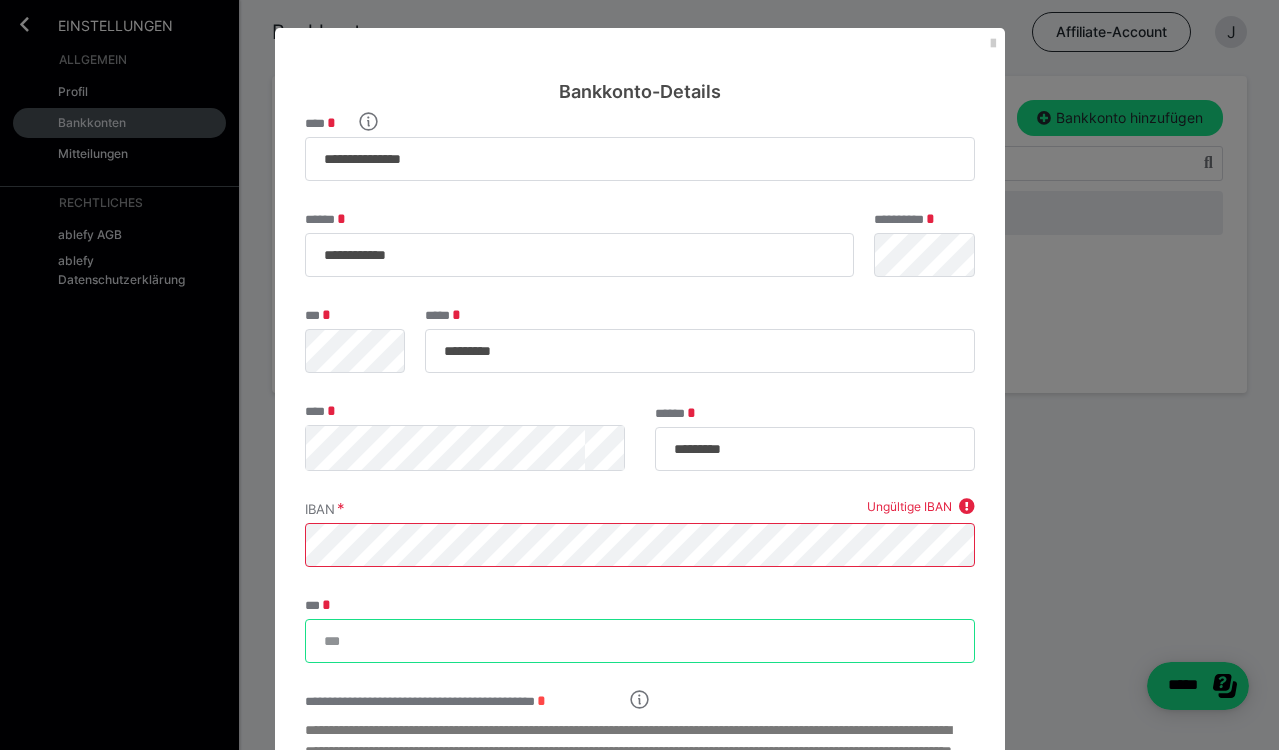 click on "***" at bounding box center [640, 641] 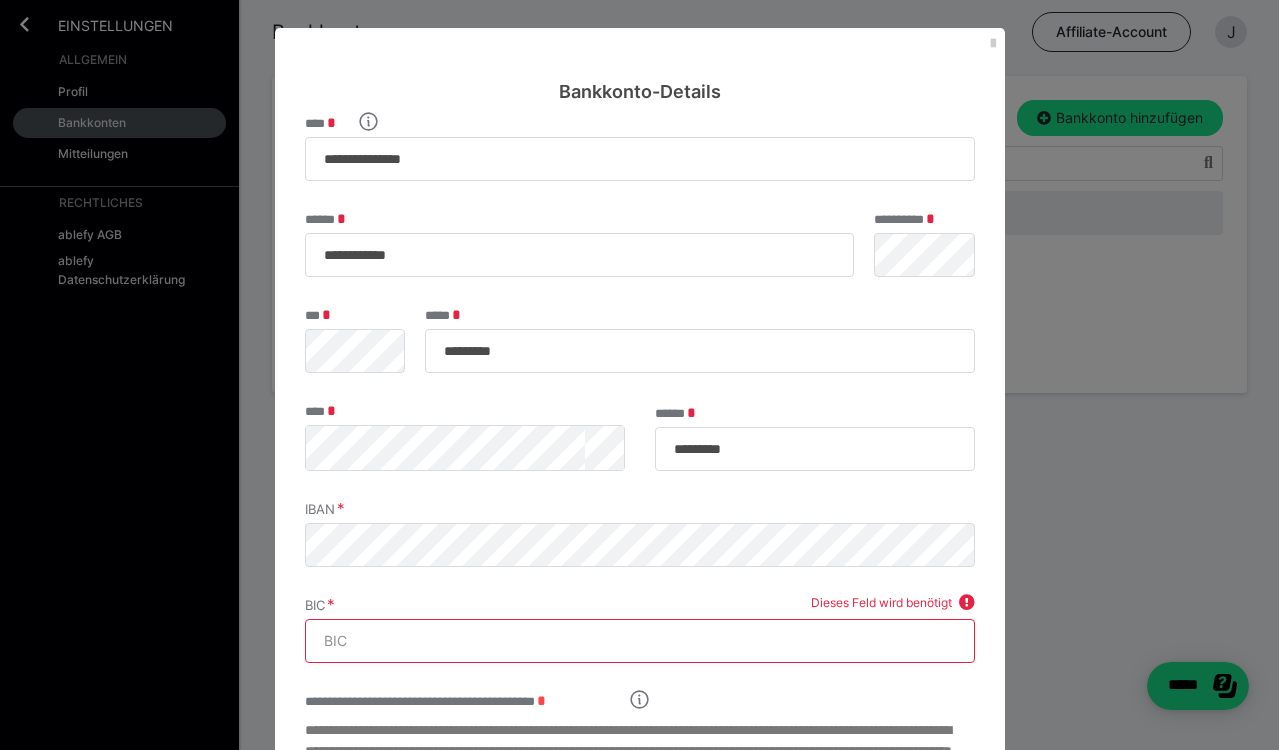 click on "BIC" at bounding box center [640, 641] 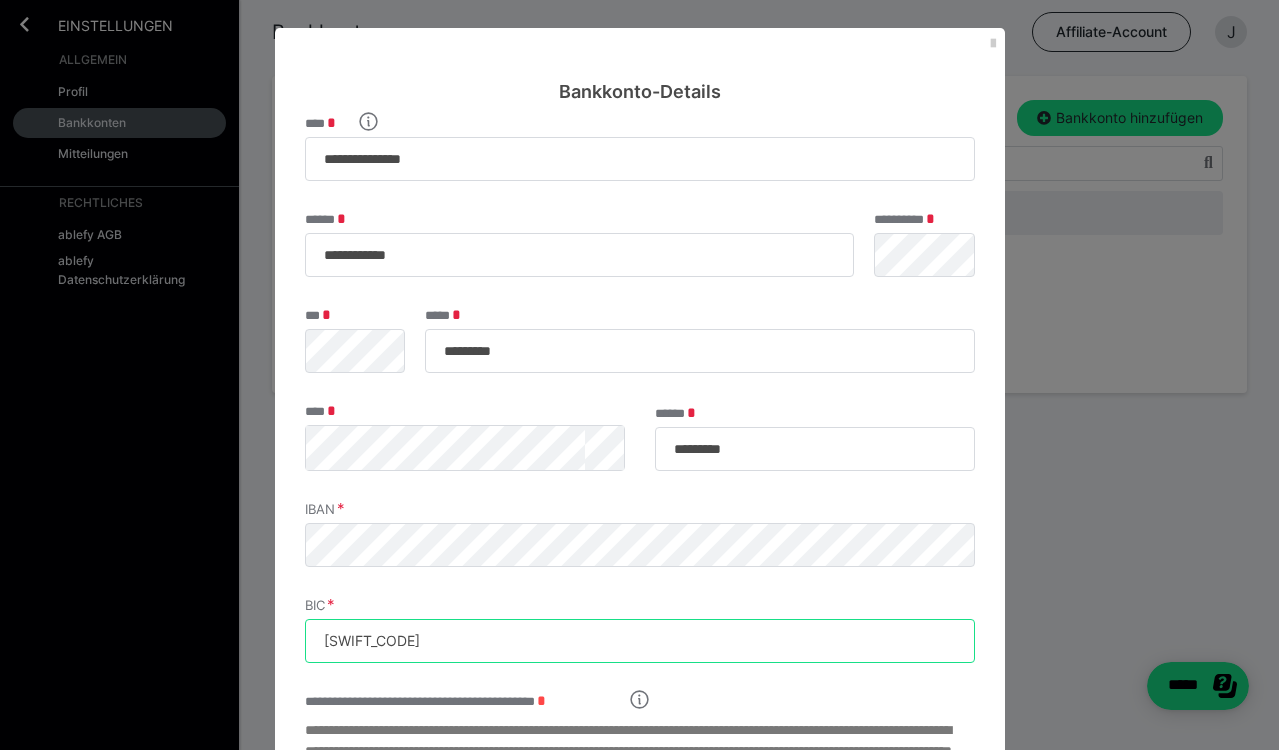 type on "[SWIFT_CODE]" 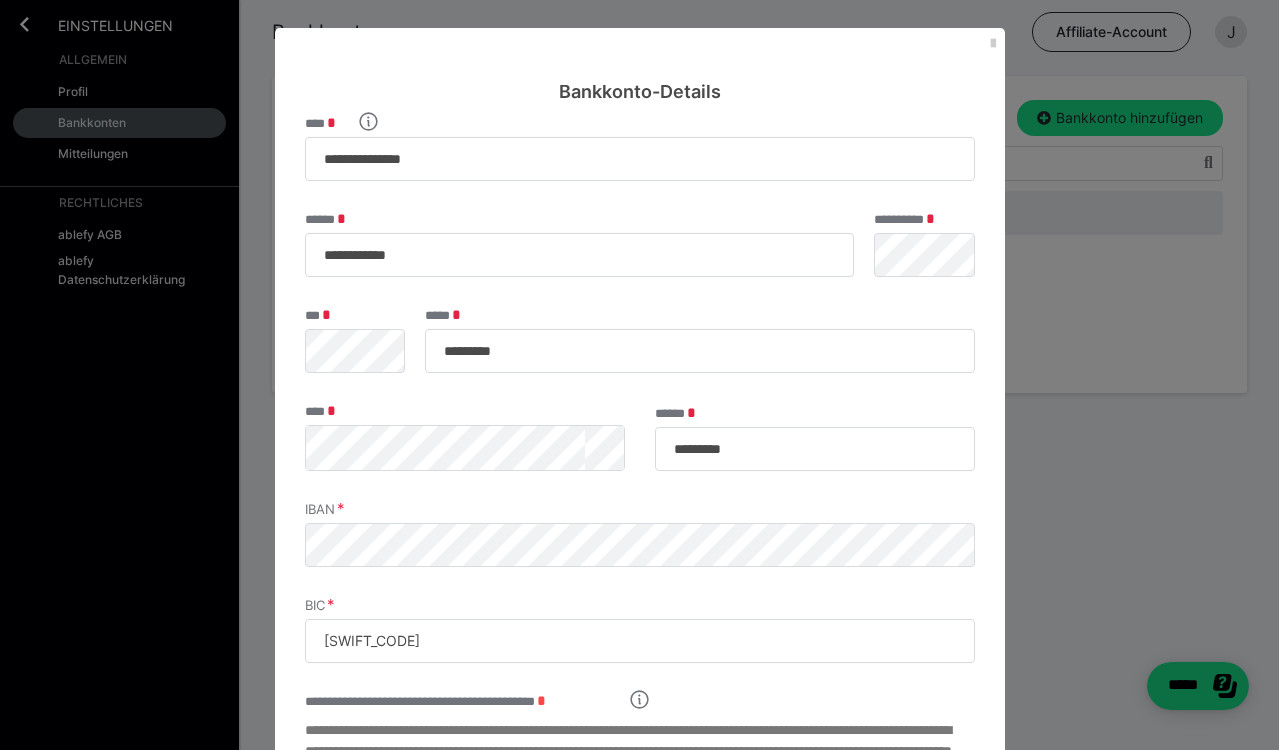 click on "**********" at bounding box center (640, 543) 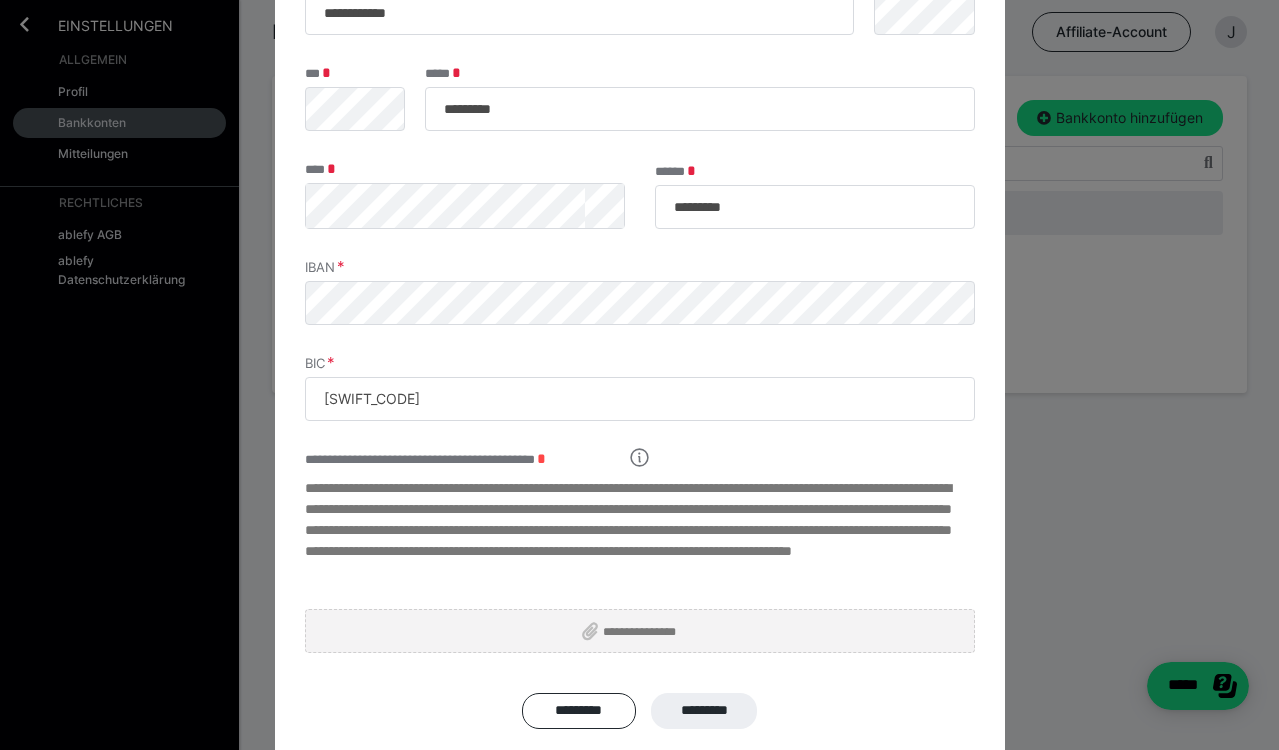 scroll, scrollTop: 280, scrollLeft: 0, axis: vertical 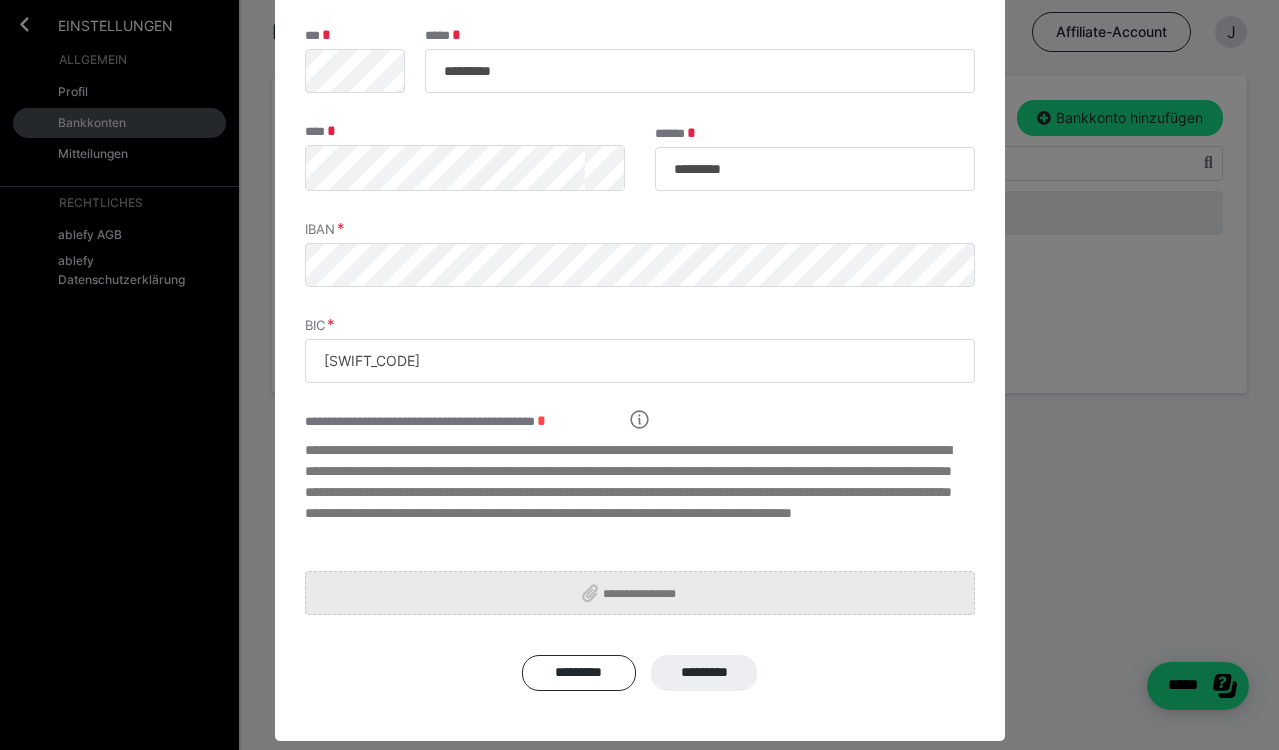 click on "**********" at bounding box center (640, 593) 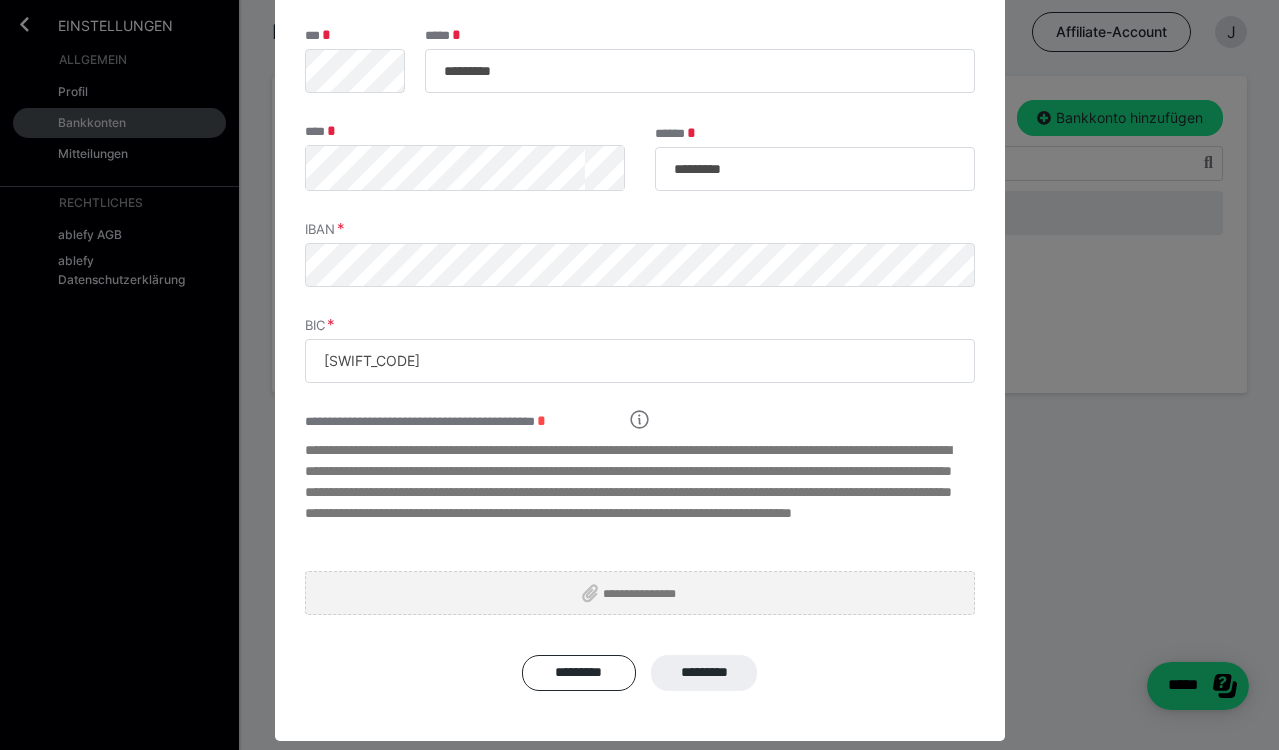 type on "**********" 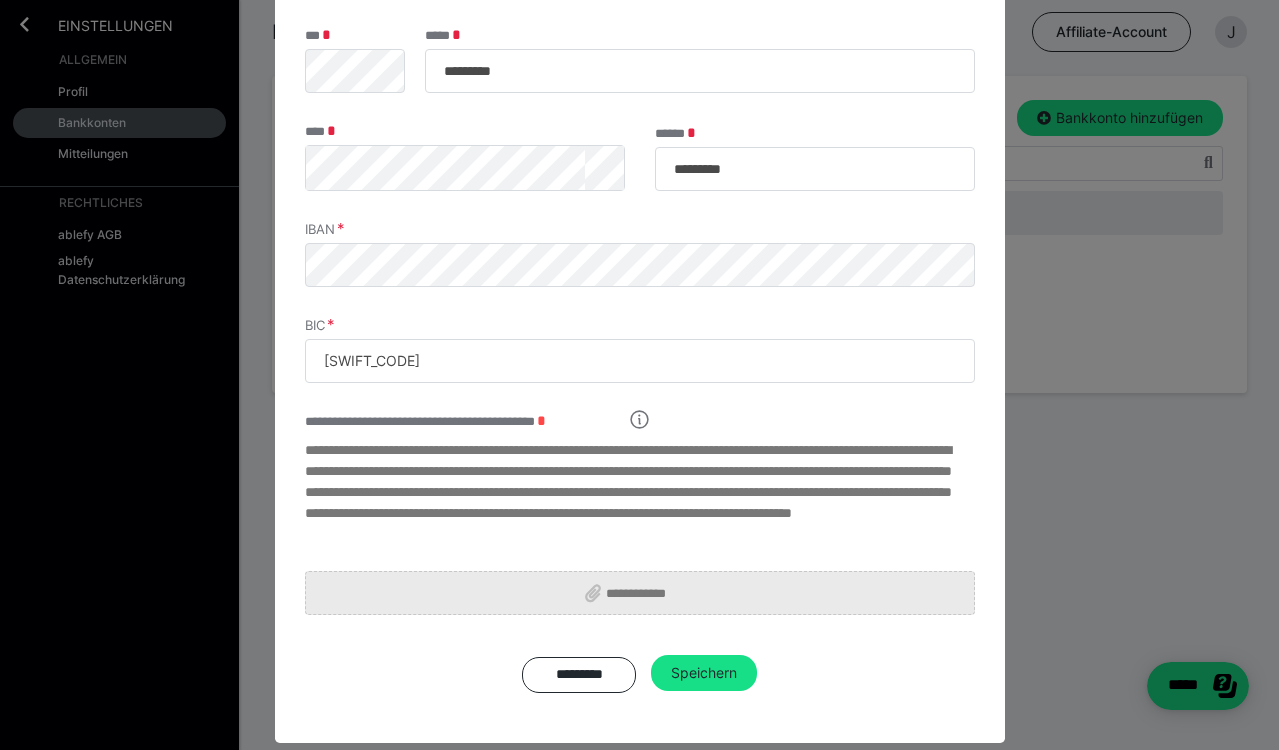 click on "**********" at bounding box center [640, 593] 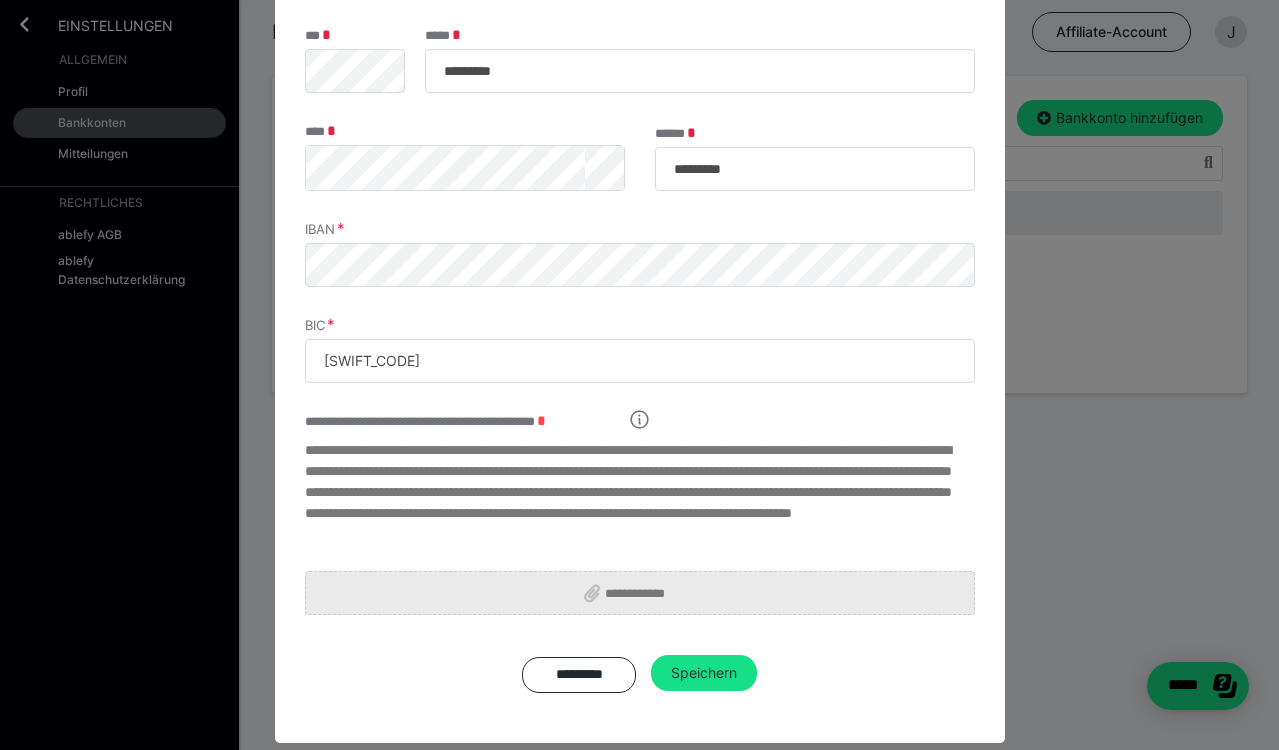 click on "**********" at bounding box center [640, 593] 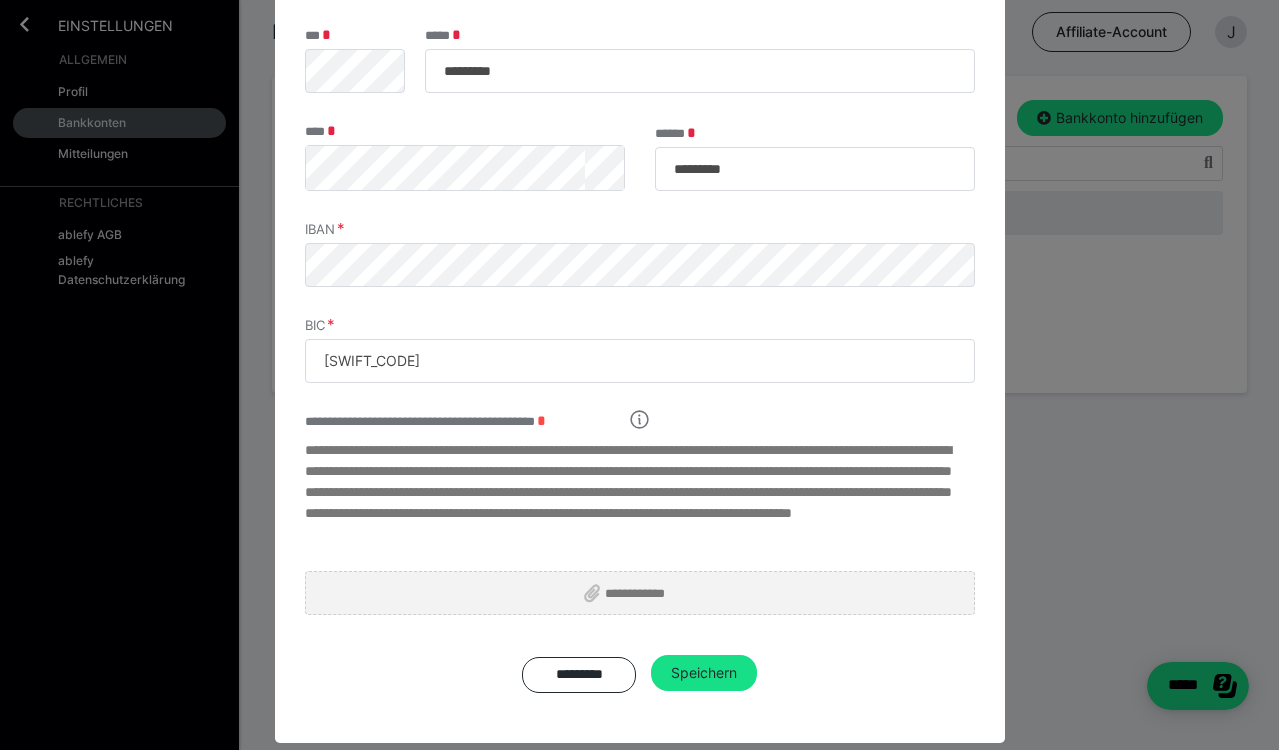 type on "**********" 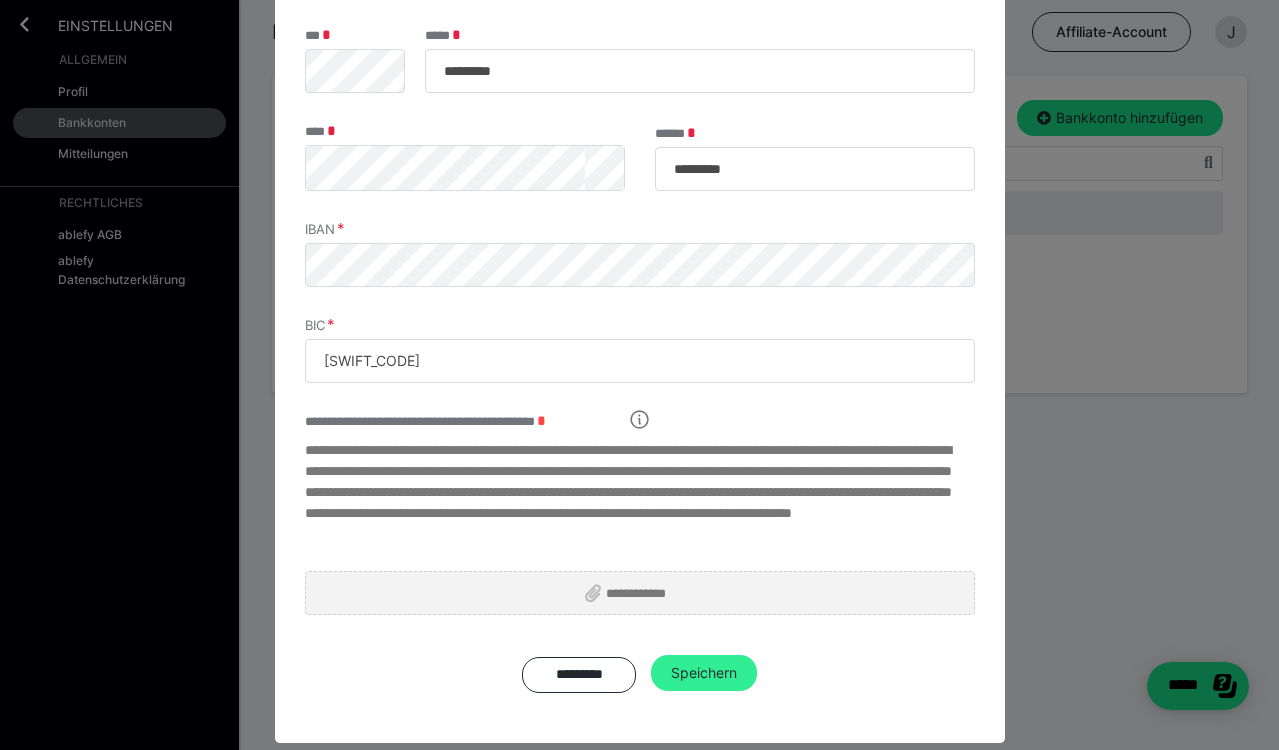 click on "Speichern" at bounding box center (704, 673) 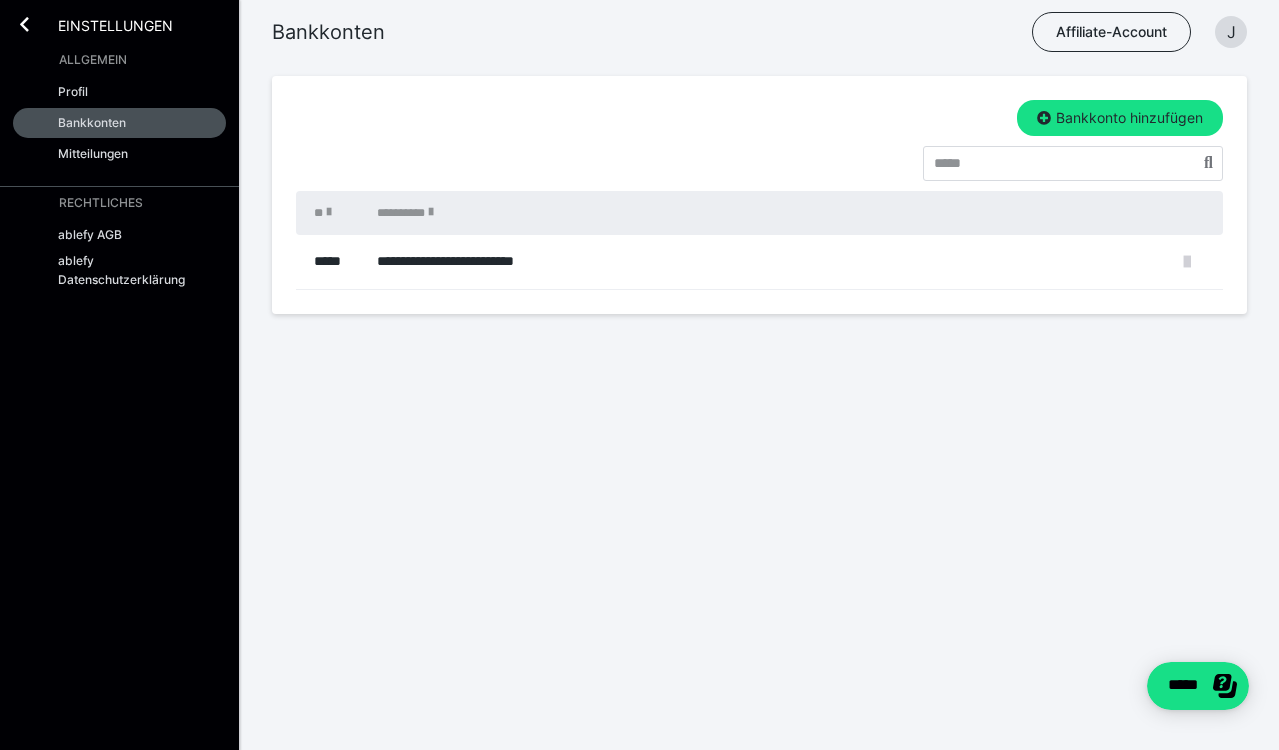 click at bounding box center (1187, 262) 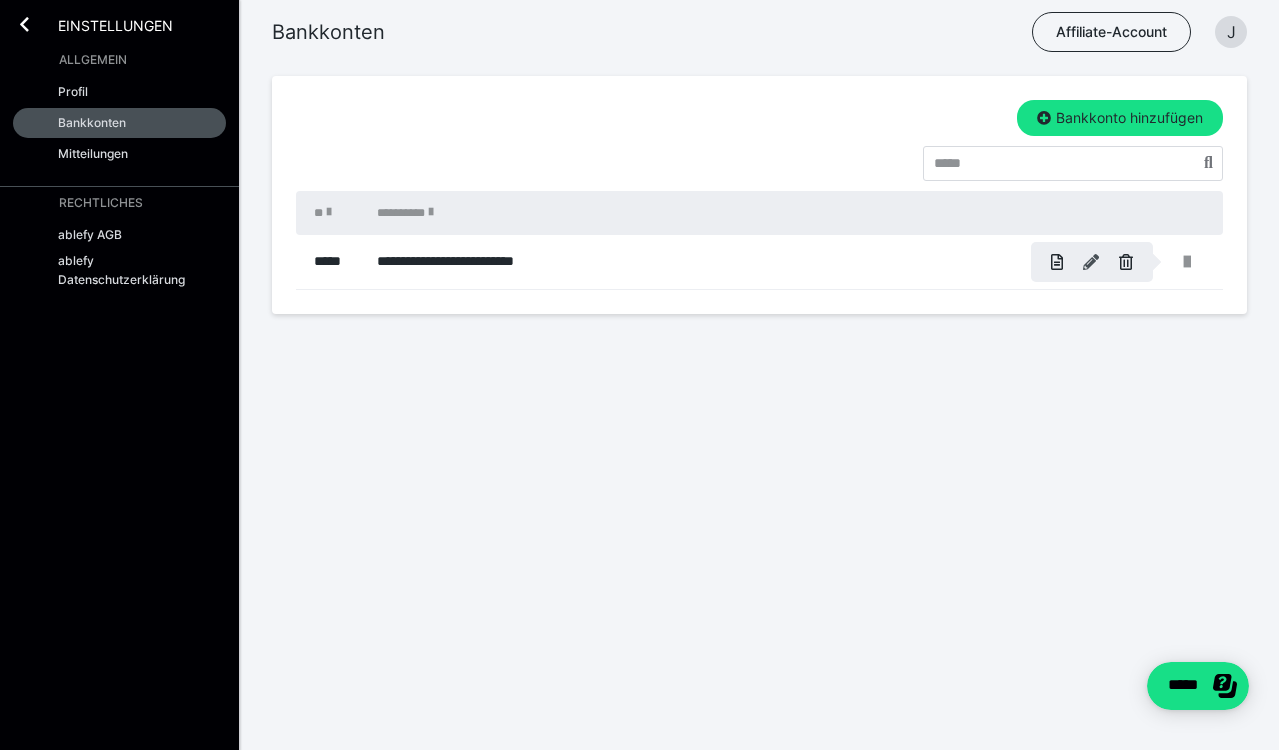 click at bounding box center [1091, 262] 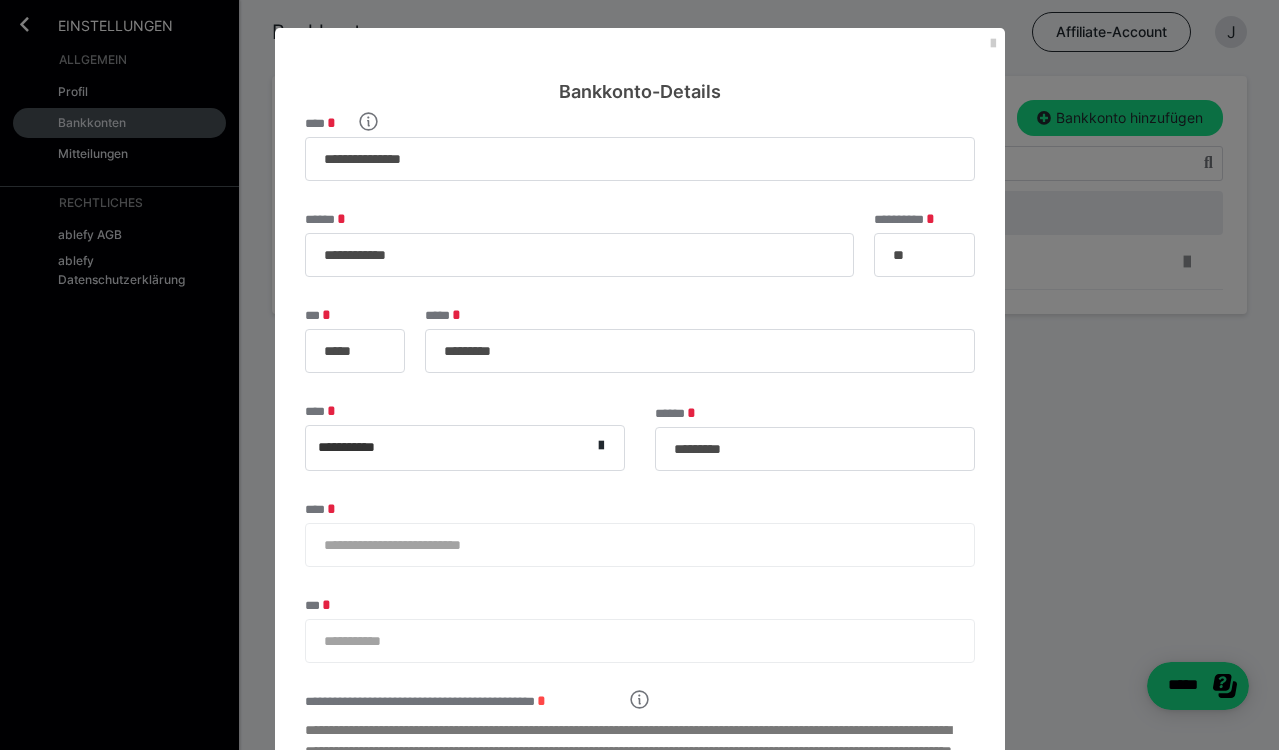 click on "**********" at bounding box center [640, 563] 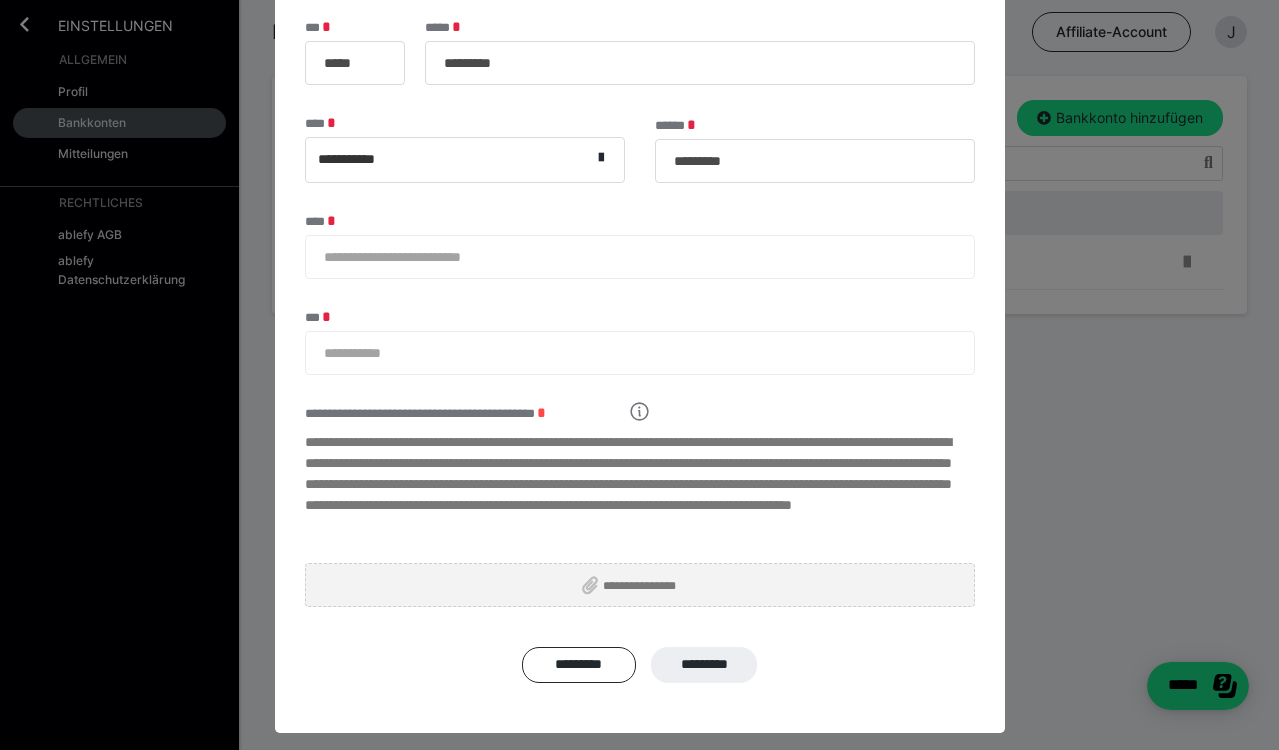scroll, scrollTop: 298, scrollLeft: 0, axis: vertical 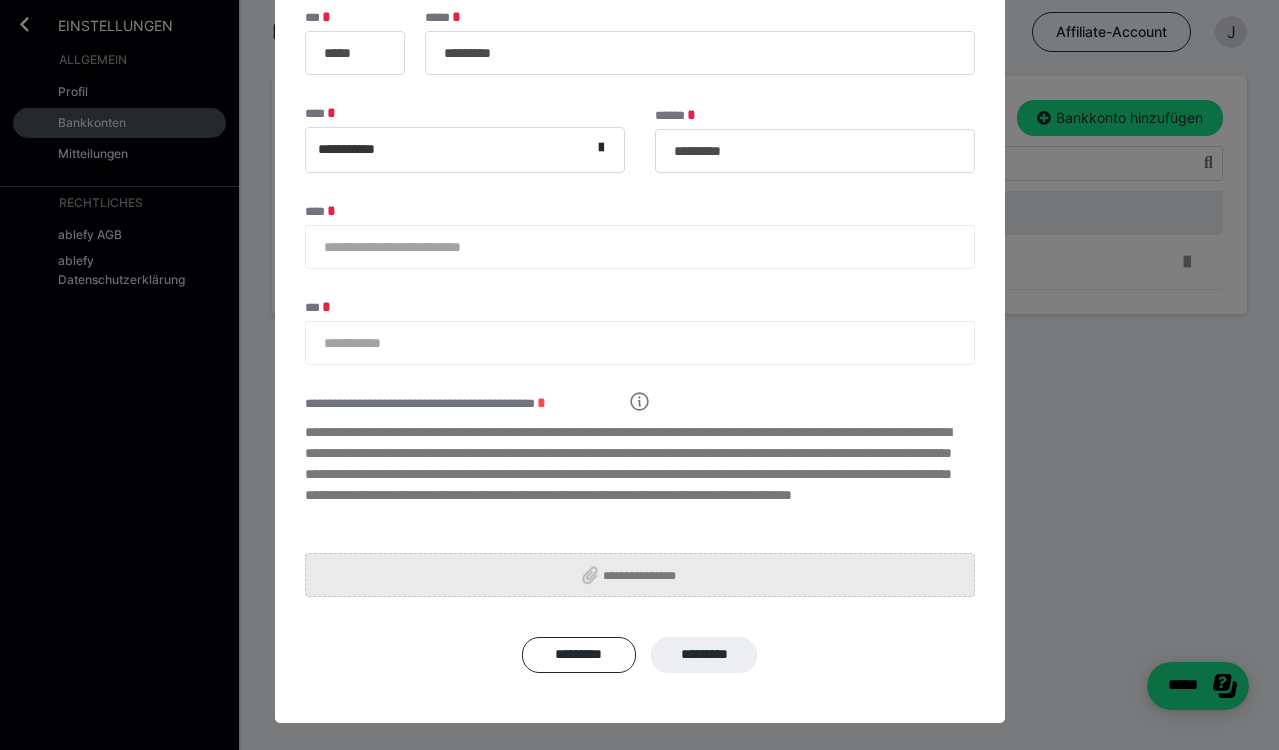 click on "**********" at bounding box center (640, 575) 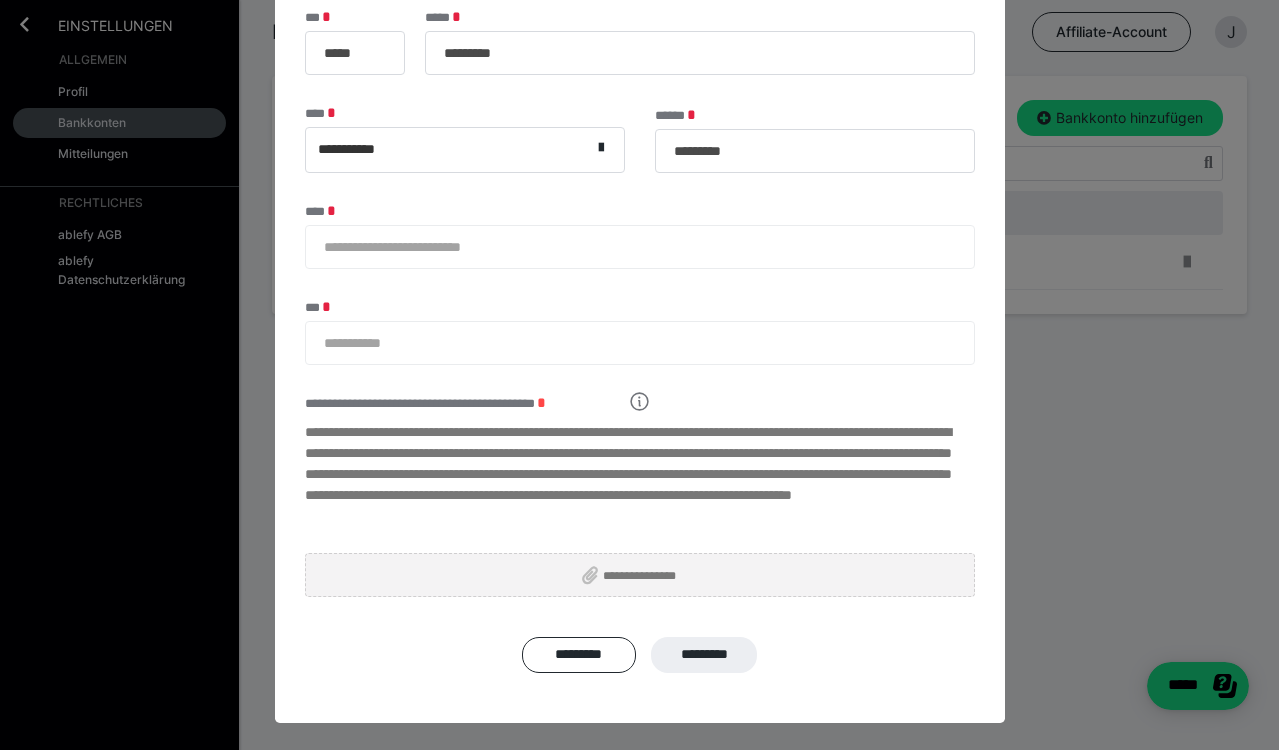 type on "**********" 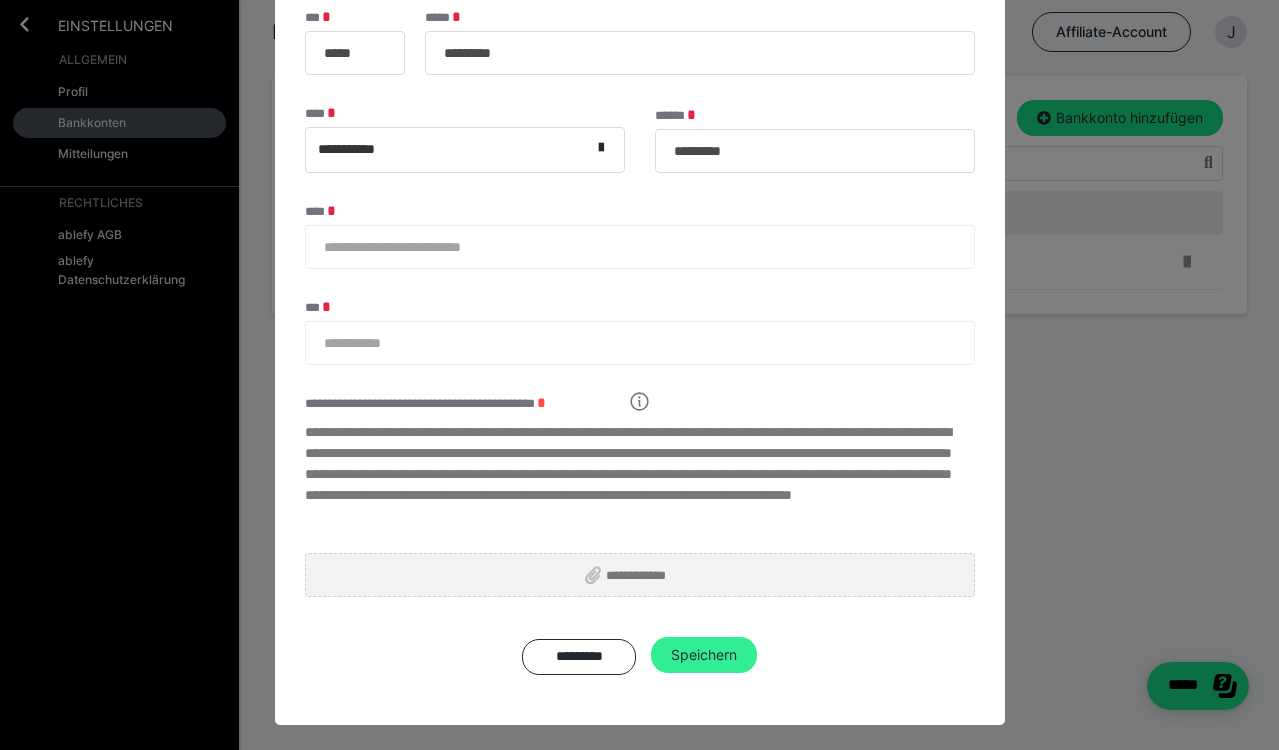 click on "Speichern" at bounding box center (704, 655) 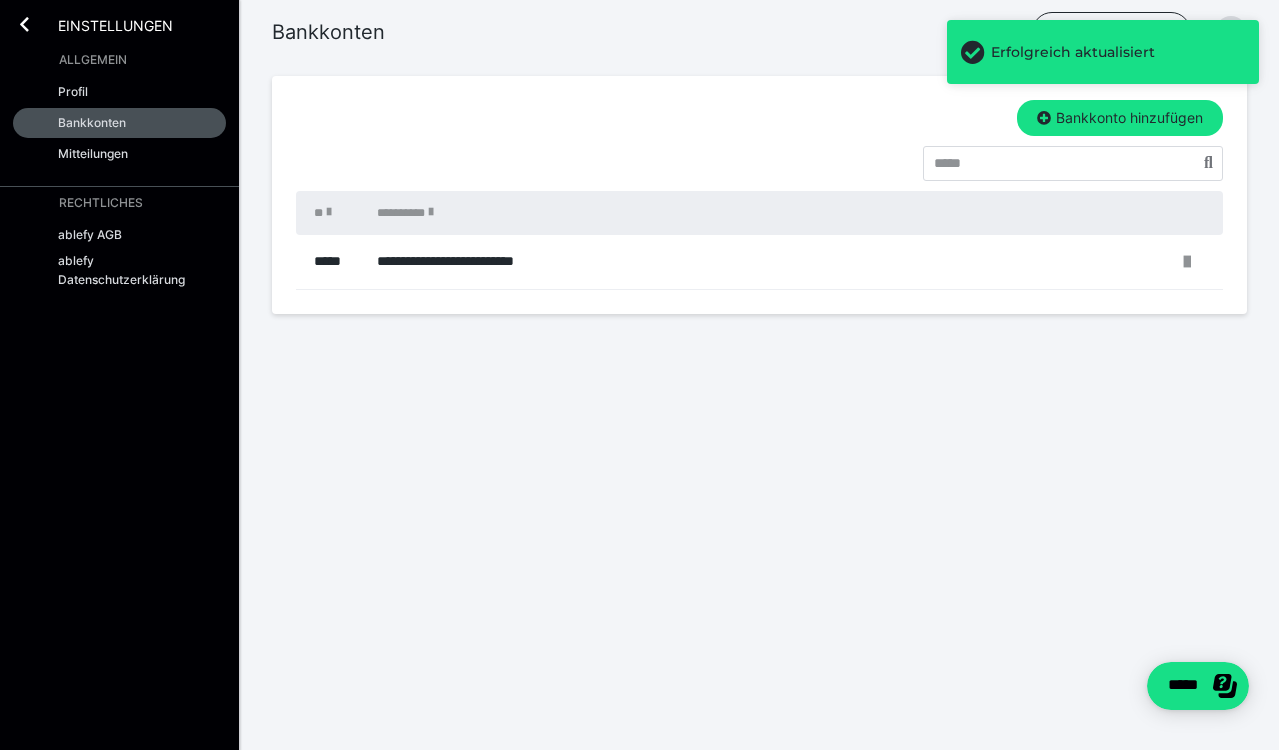 click on "**********" at bounding box center [639, 219] 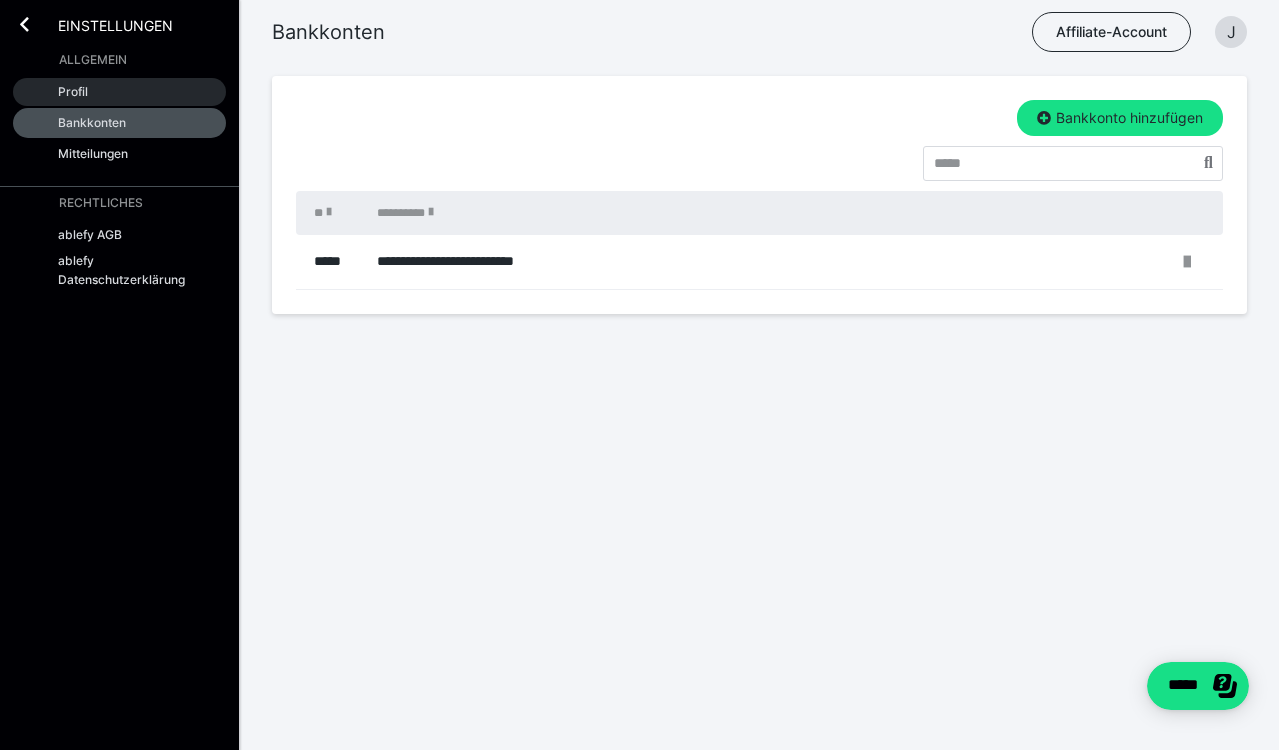 click on "Profil" at bounding box center (119, 92) 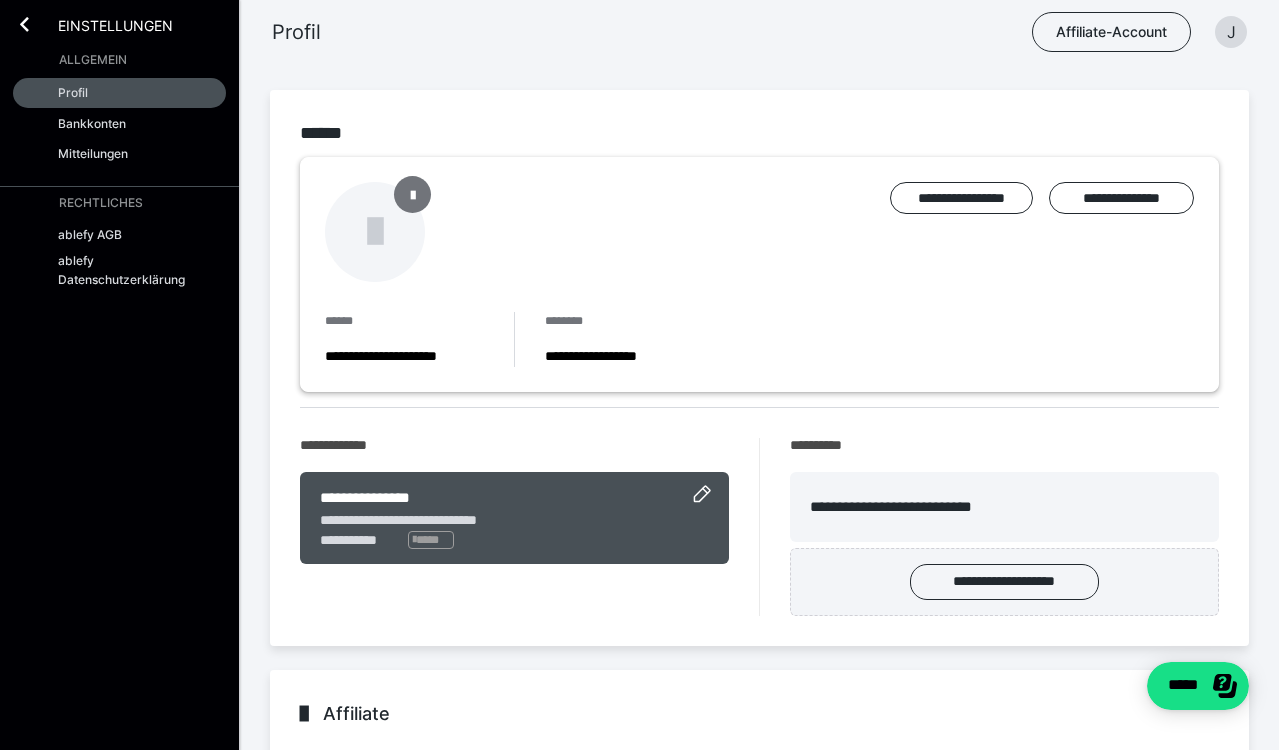 click at bounding box center (413, 194) 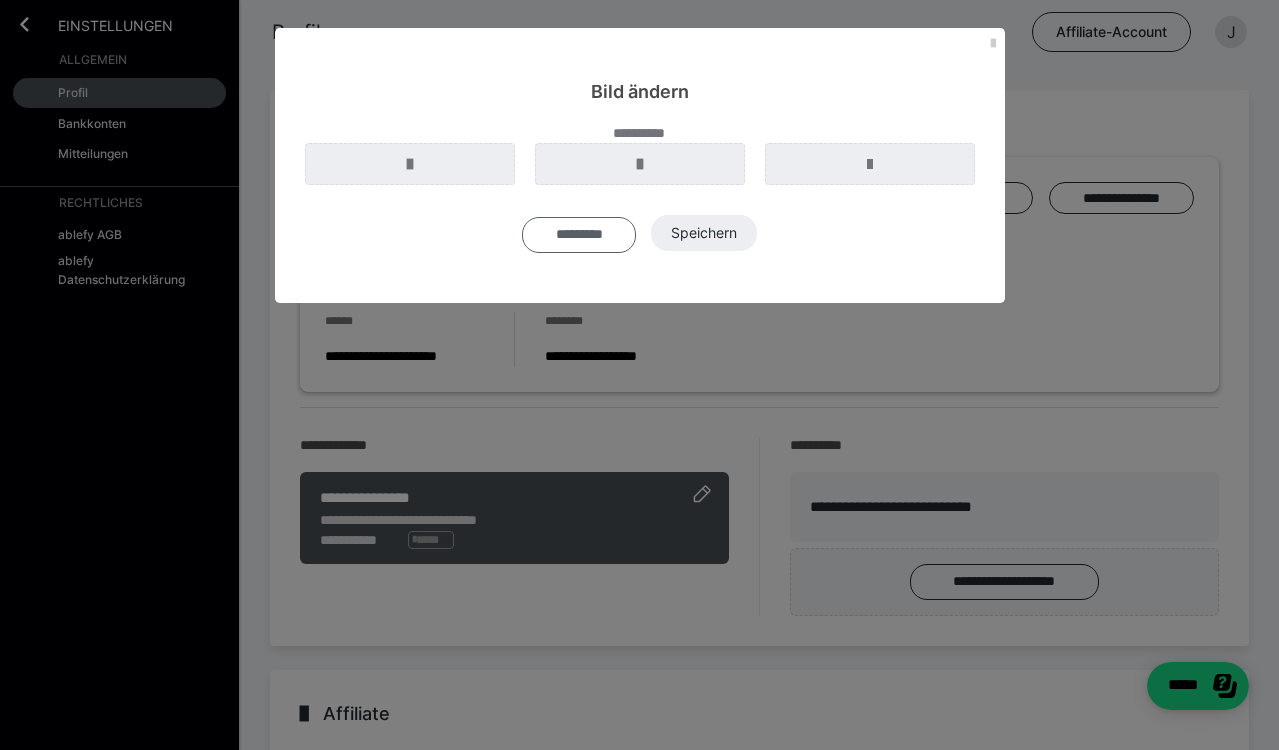 click on "*********" at bounding box center [579, 235] 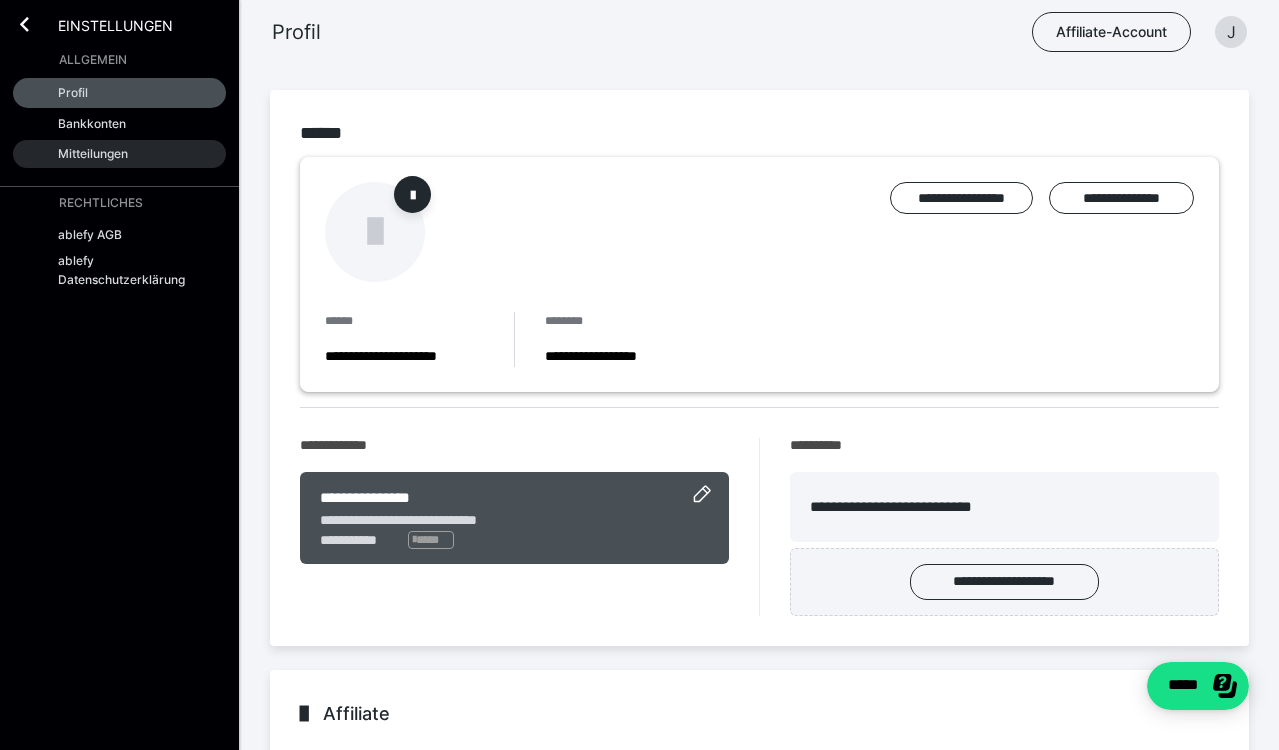 click on "Mitteilungen" at bounding box center [119, 154] 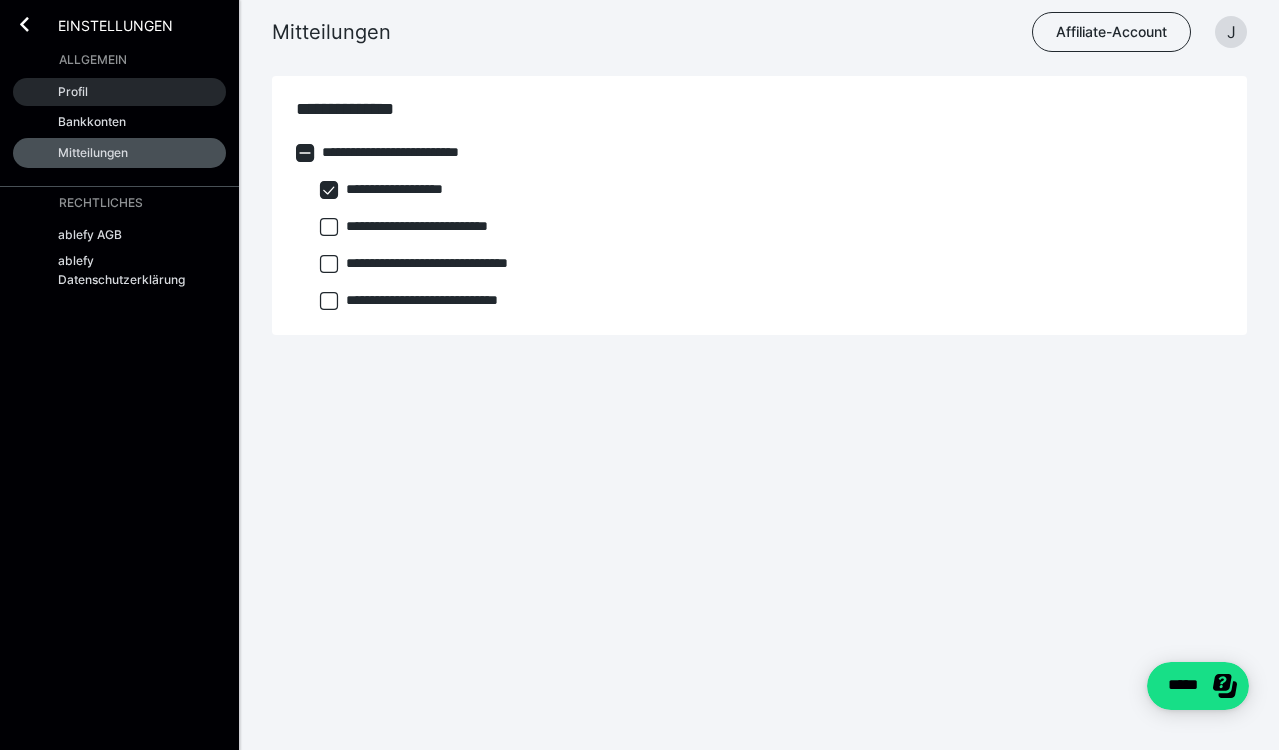 click on "Profil" at bounding box center (119, 92) 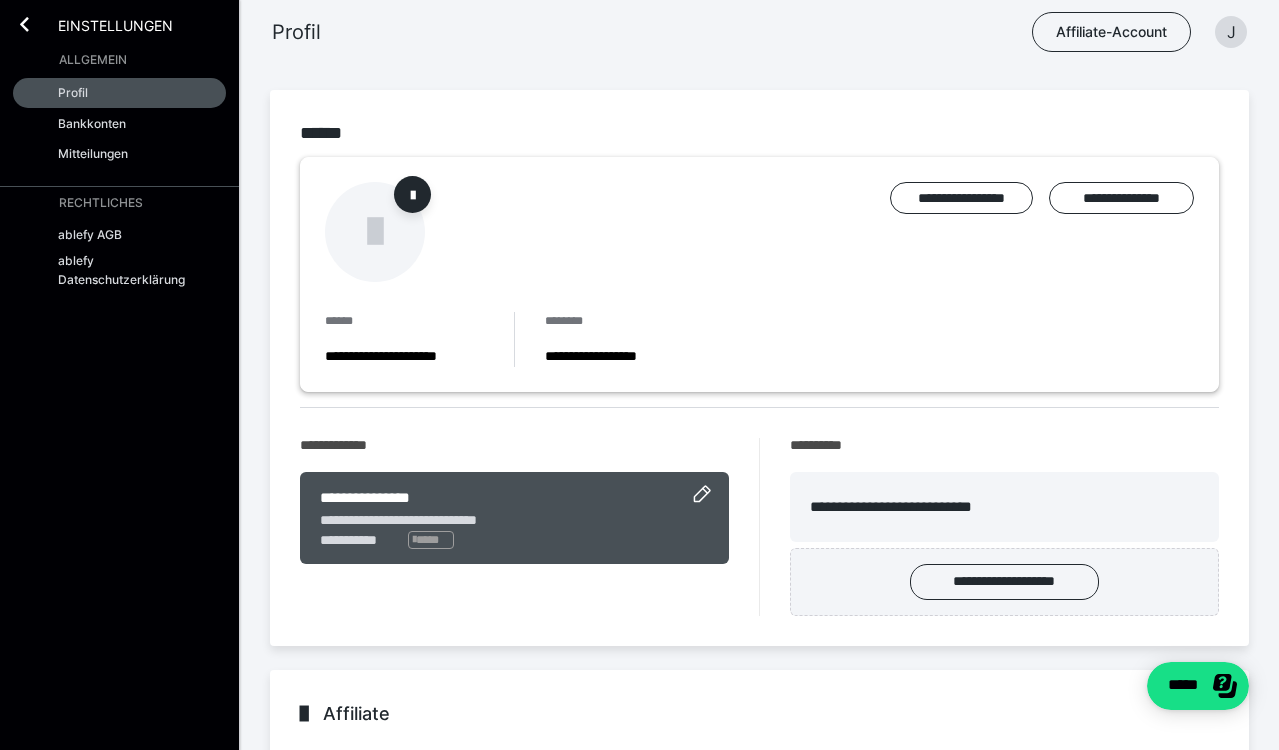 click on "**********" at bounding box center (759, 572) 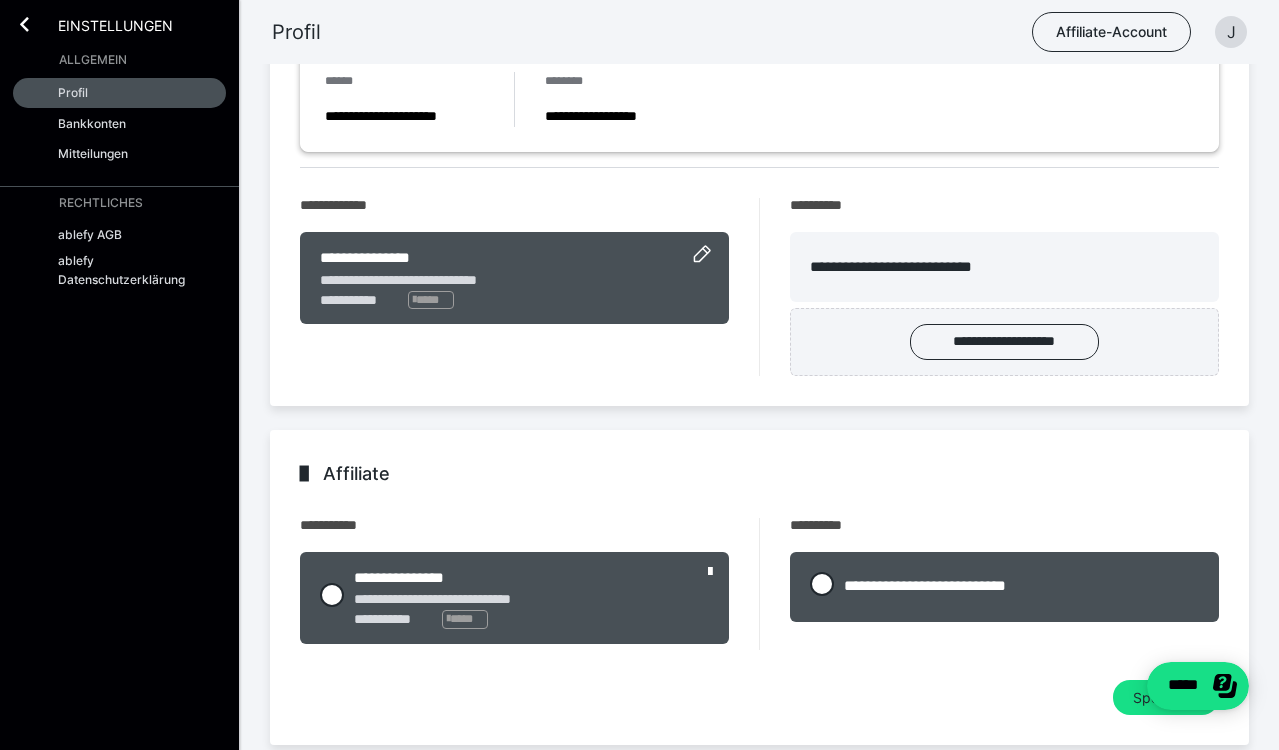 scroll, scrollTop: 280, scrollLeft: 0, axis: vertical 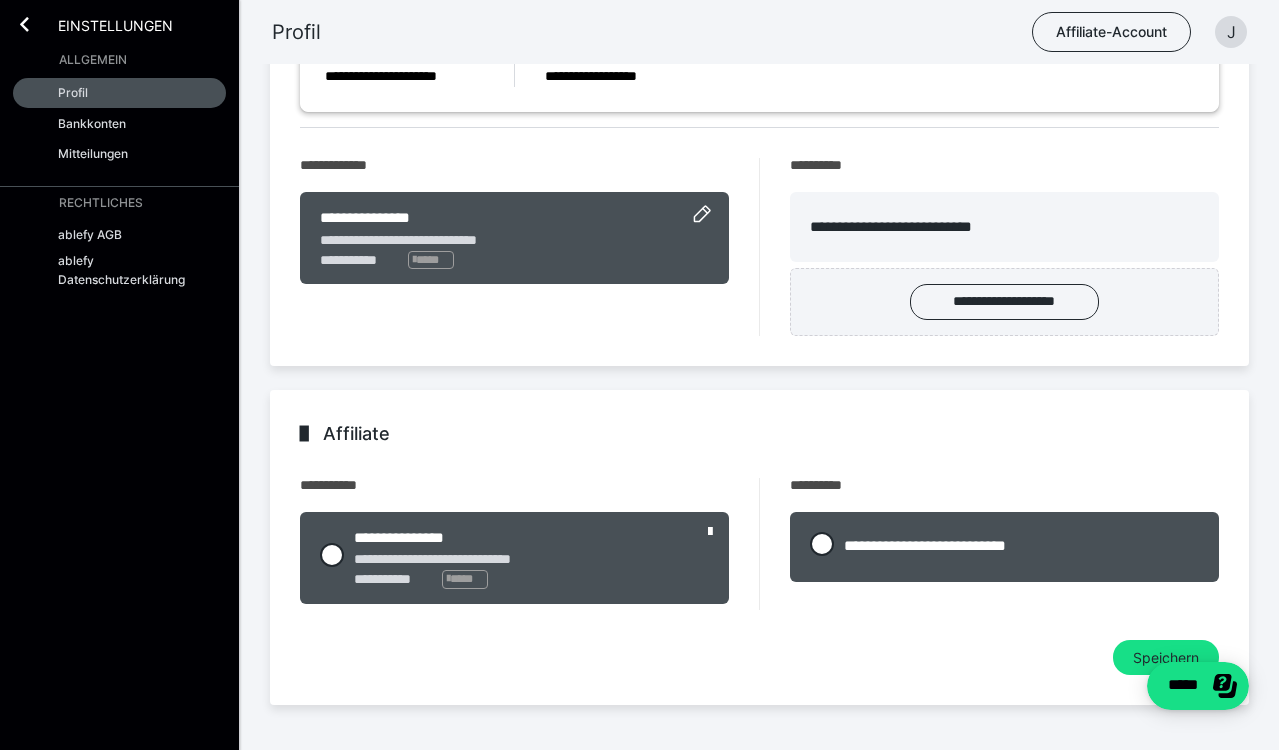 click on "**********" at bounding box center (759, 292) 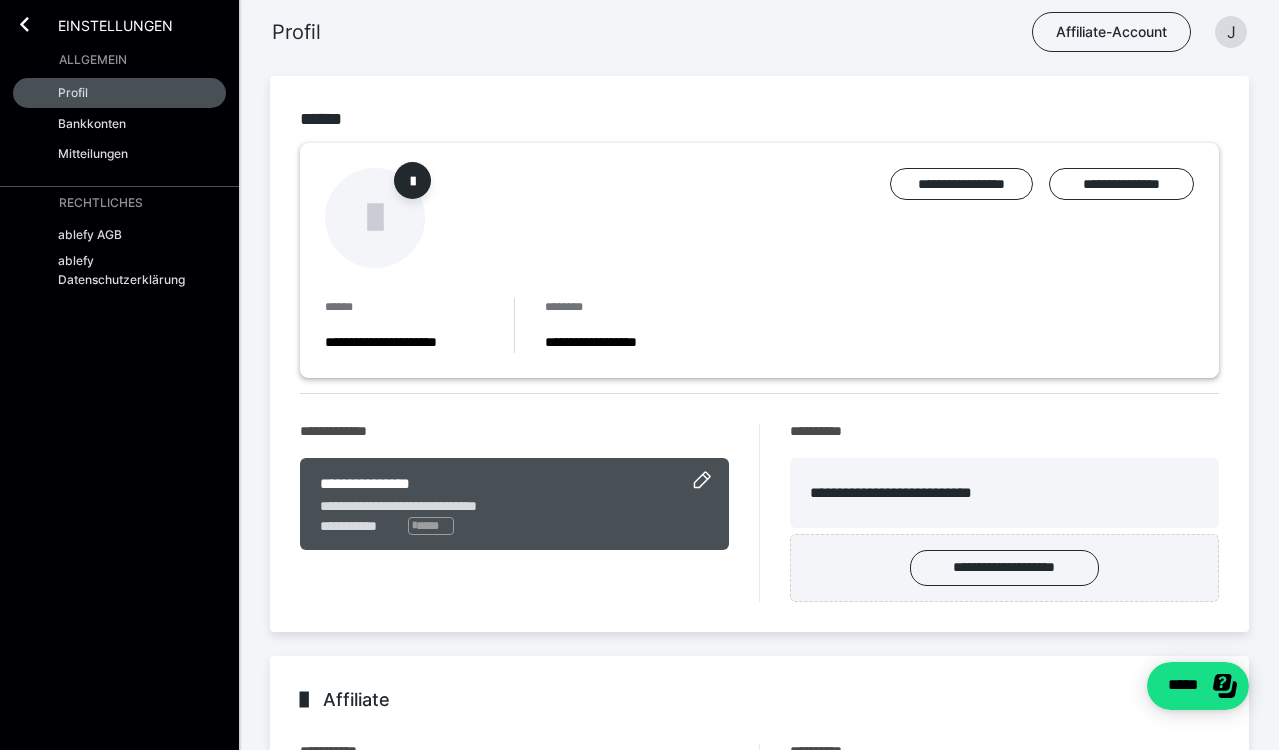 scroll, scrollTop: 0, scrollLeft: 0, axis: both 